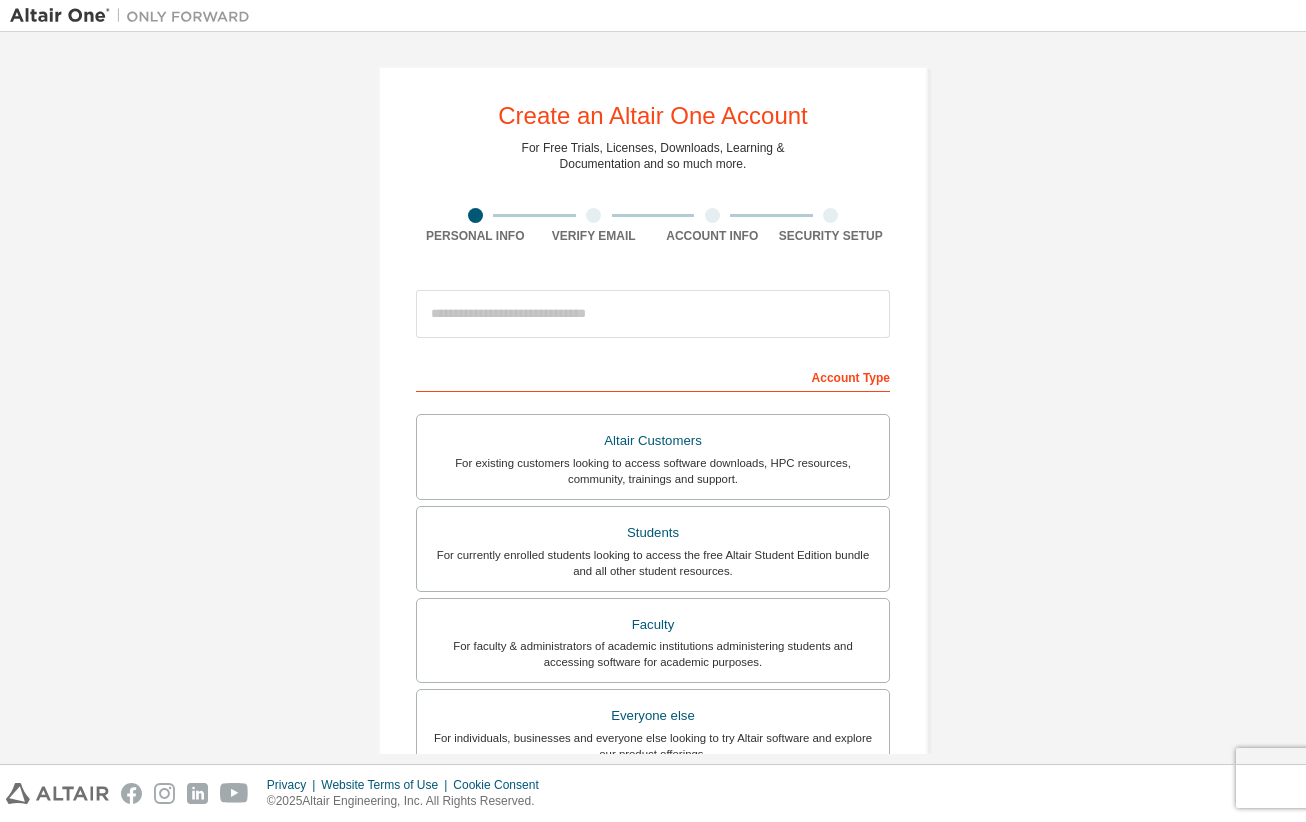 scroll, scrollTop: 0, scrollLeft: 0, axis: both 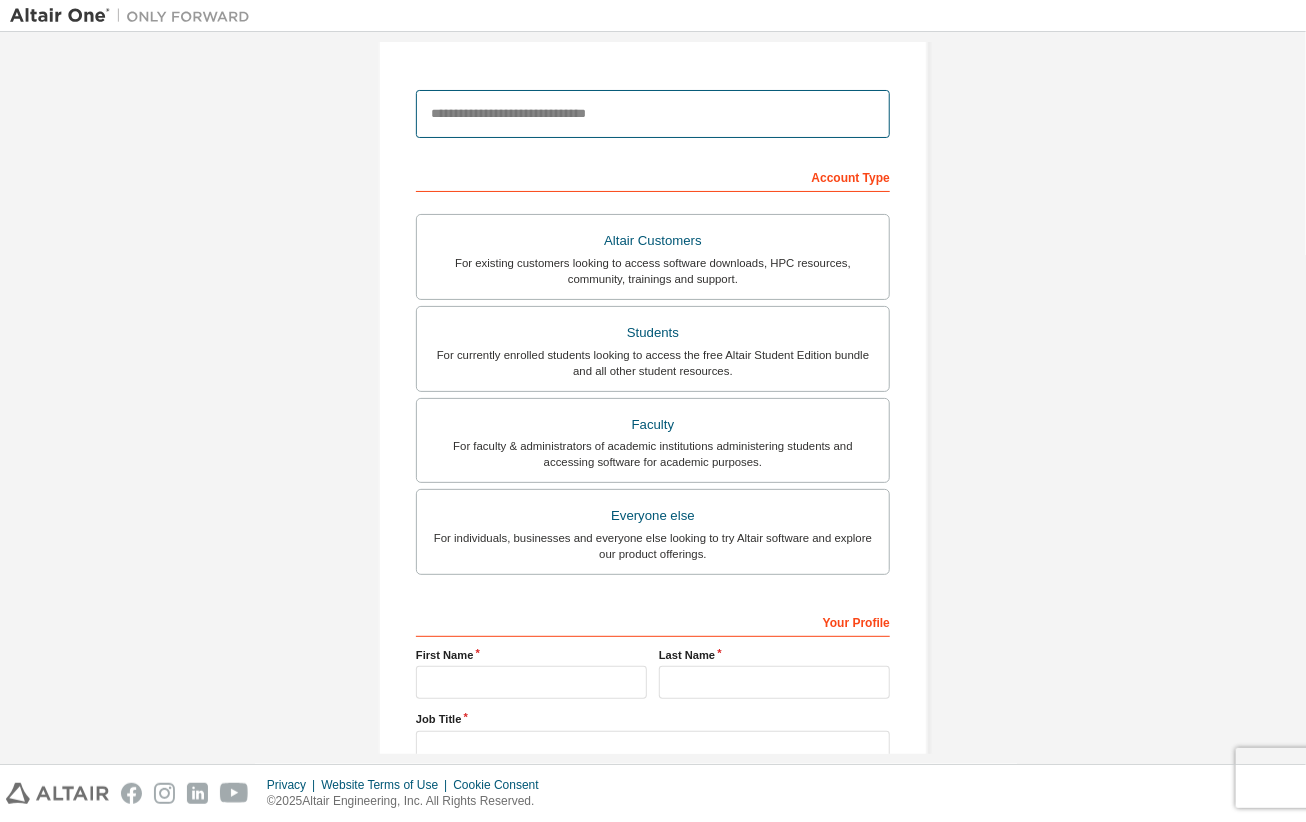 click at bounding box center [653, 114] 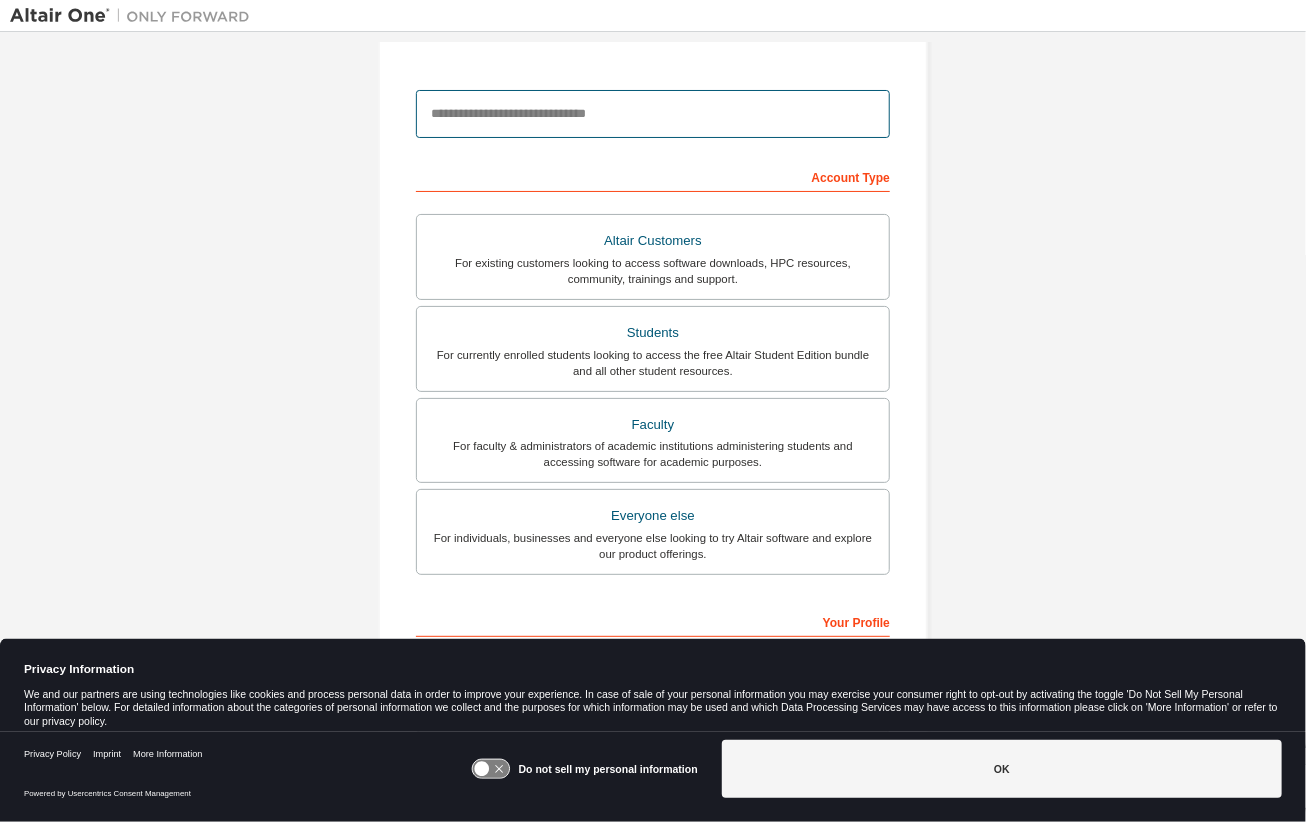 click at bounding box center [653, 114] 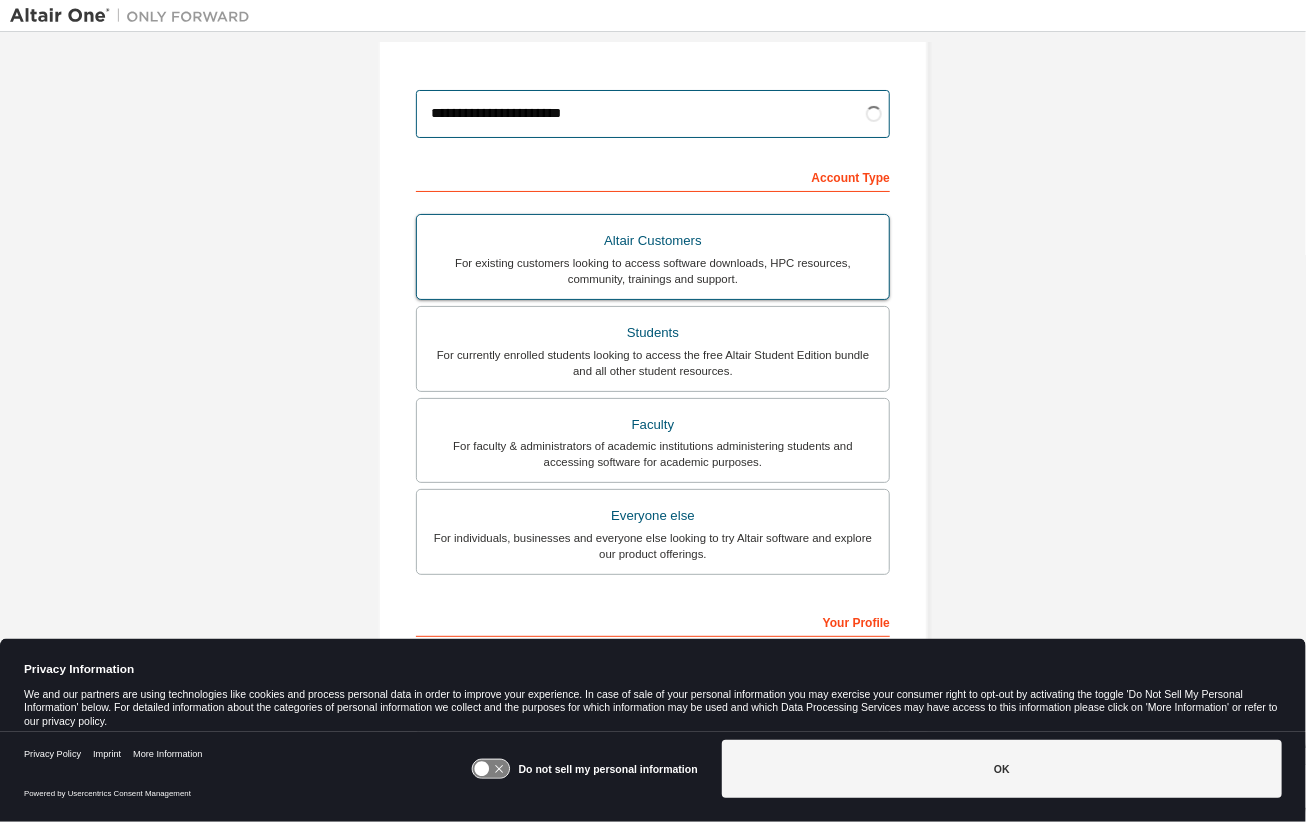 type on "**********" 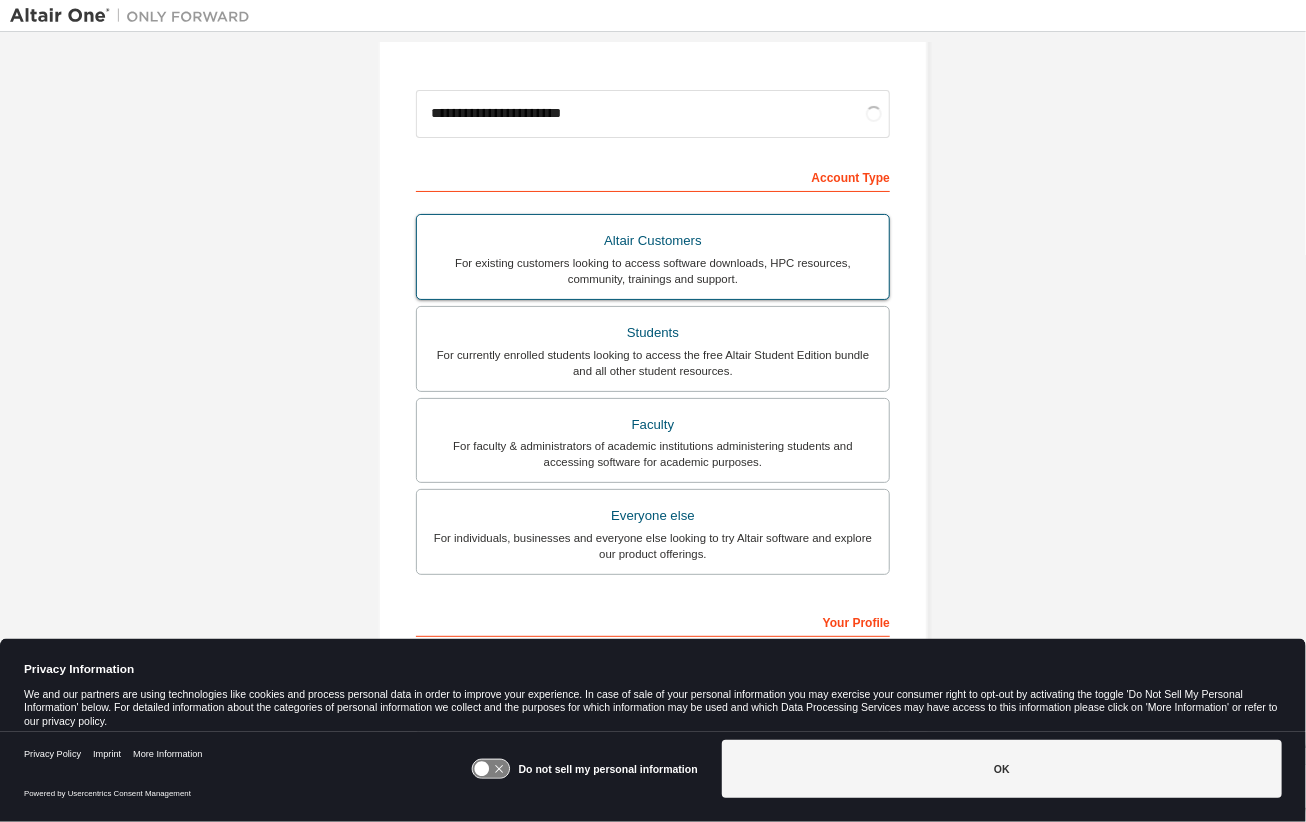 click on "Altair Customers" at bounding box center [653, 241] 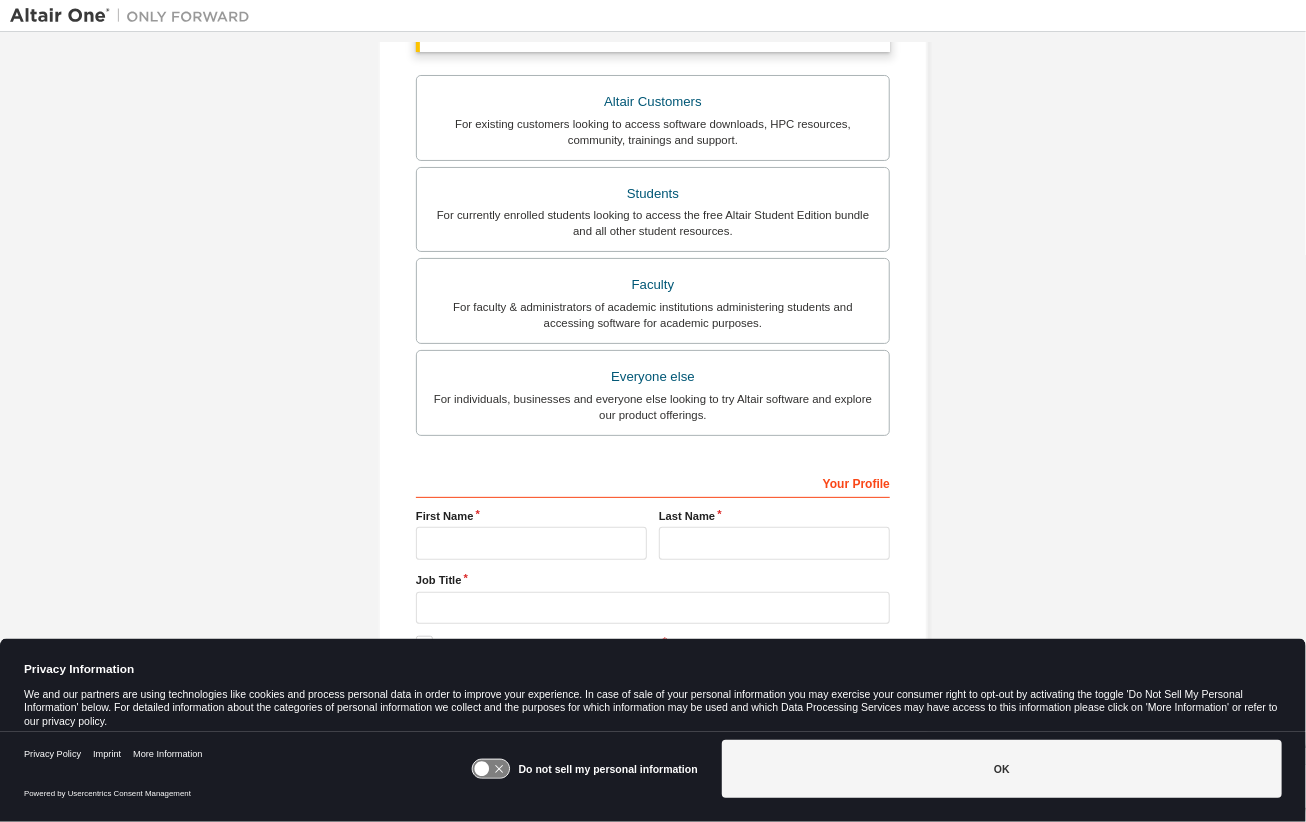 scroll, scrollTop: 412, scrollLeft: 0, axis: vertical 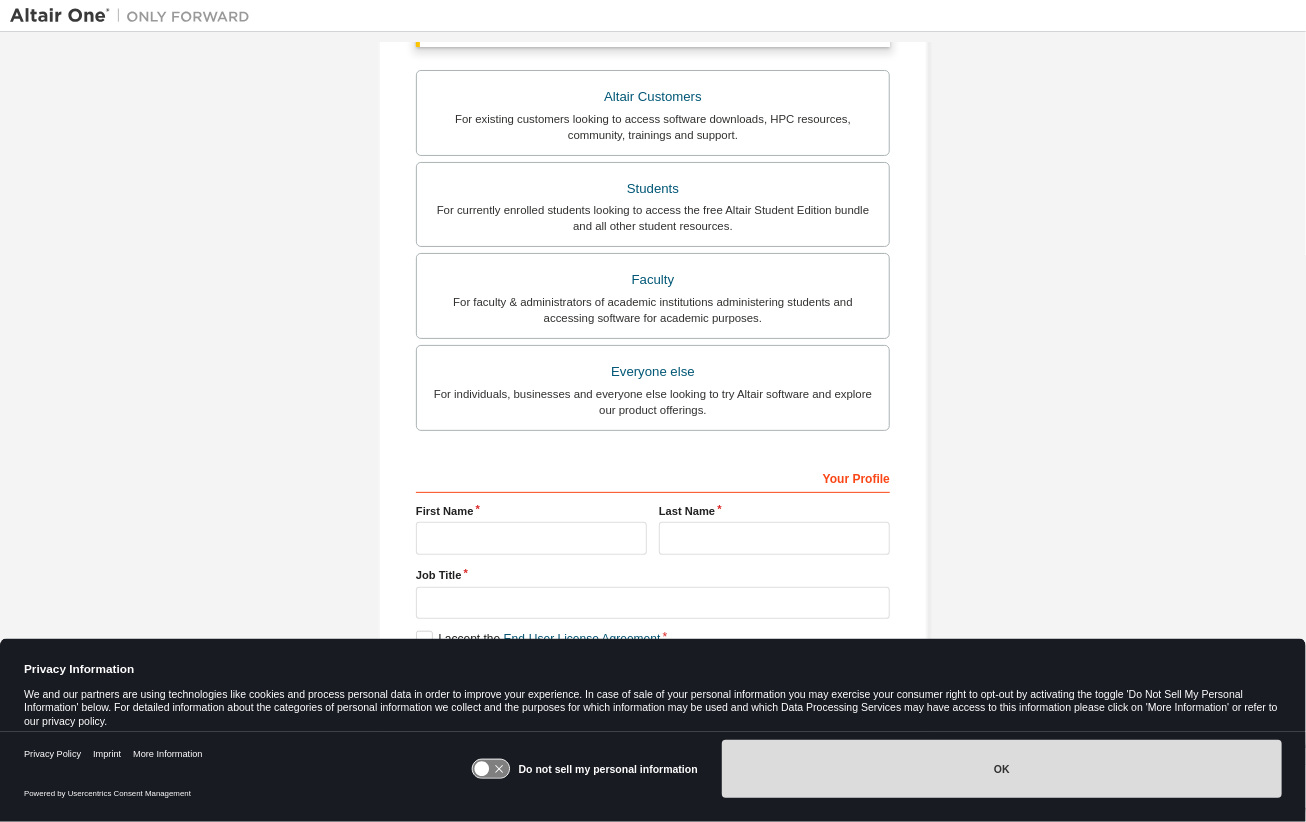 click on "OK" at bounding box center [1002, 769] 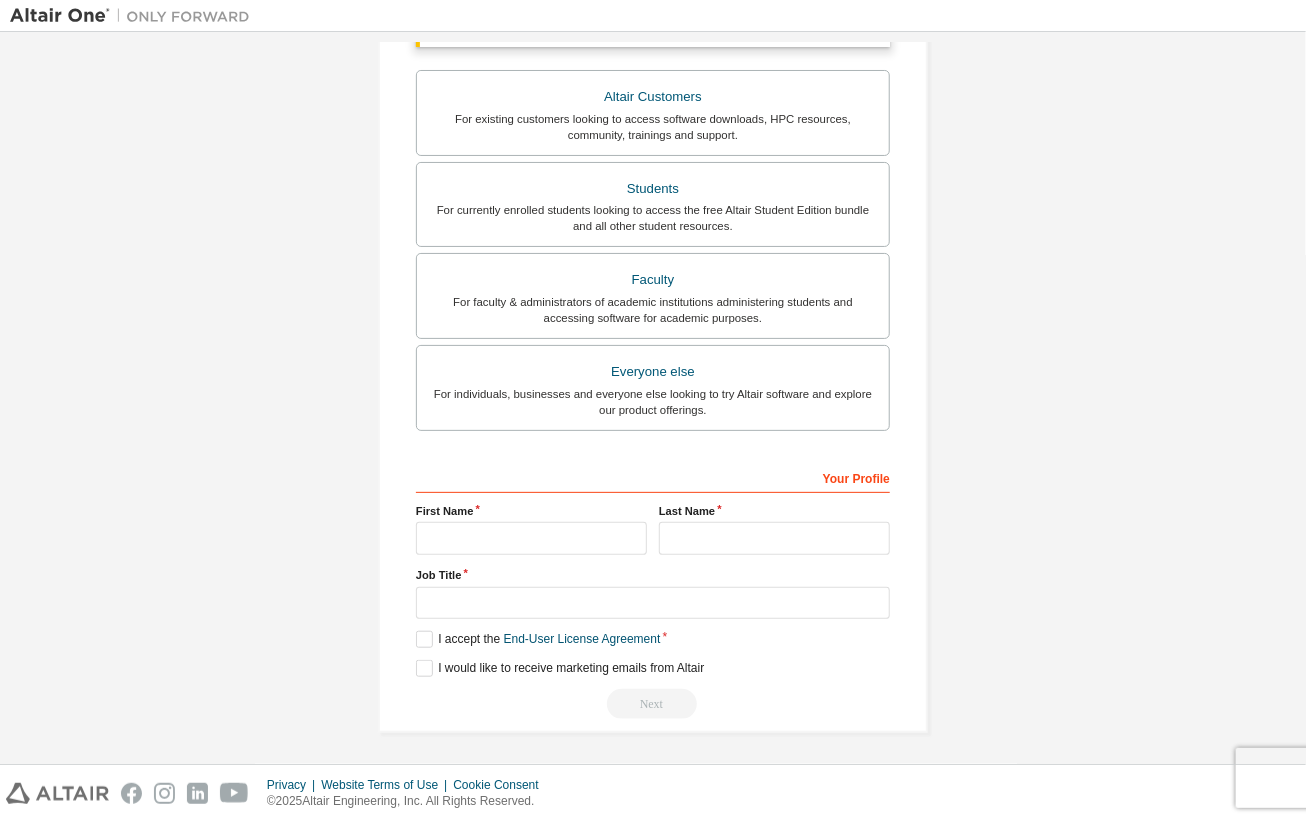 drag, startPoint x: 612, startPoint y: 556, endPoint x: 610, endPoint y: 536, distance: 20.09975 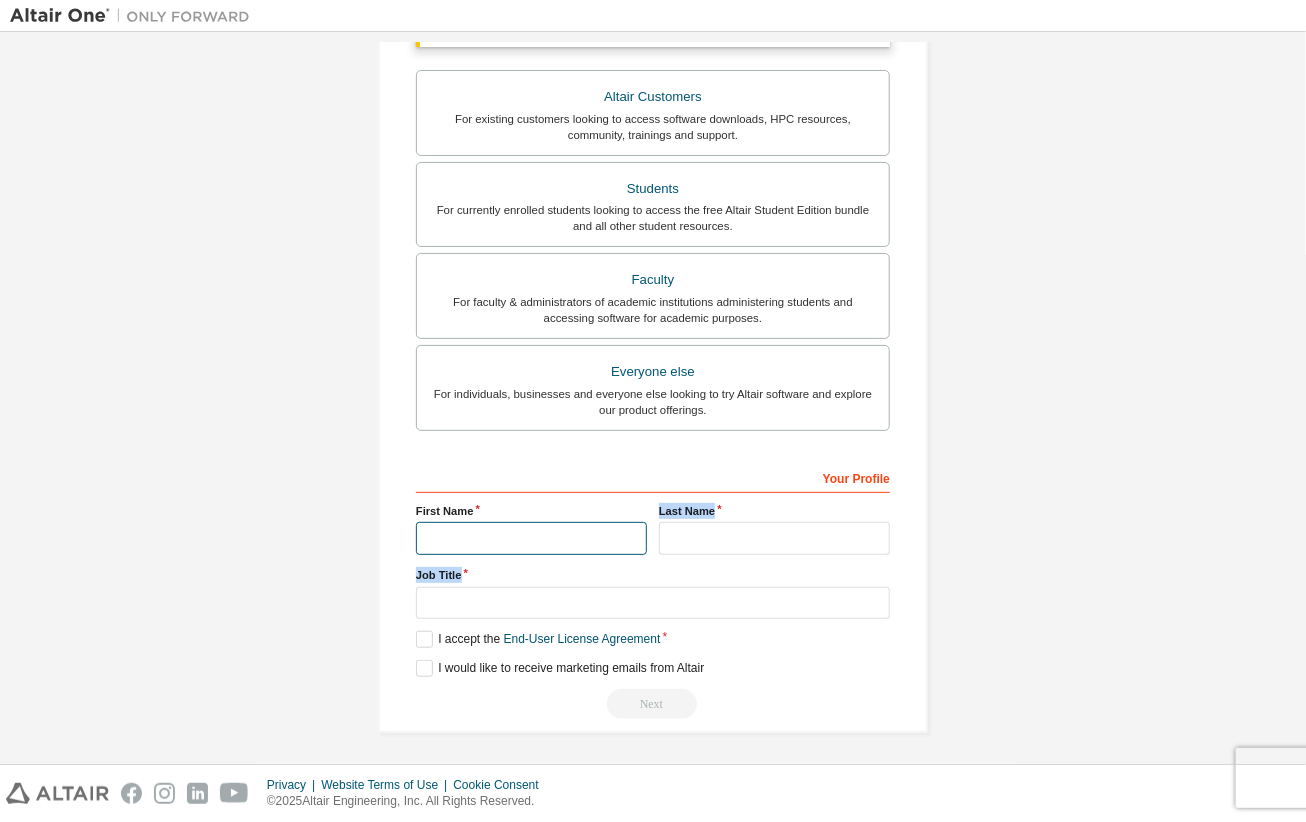 click at bounding box center (531, 538) 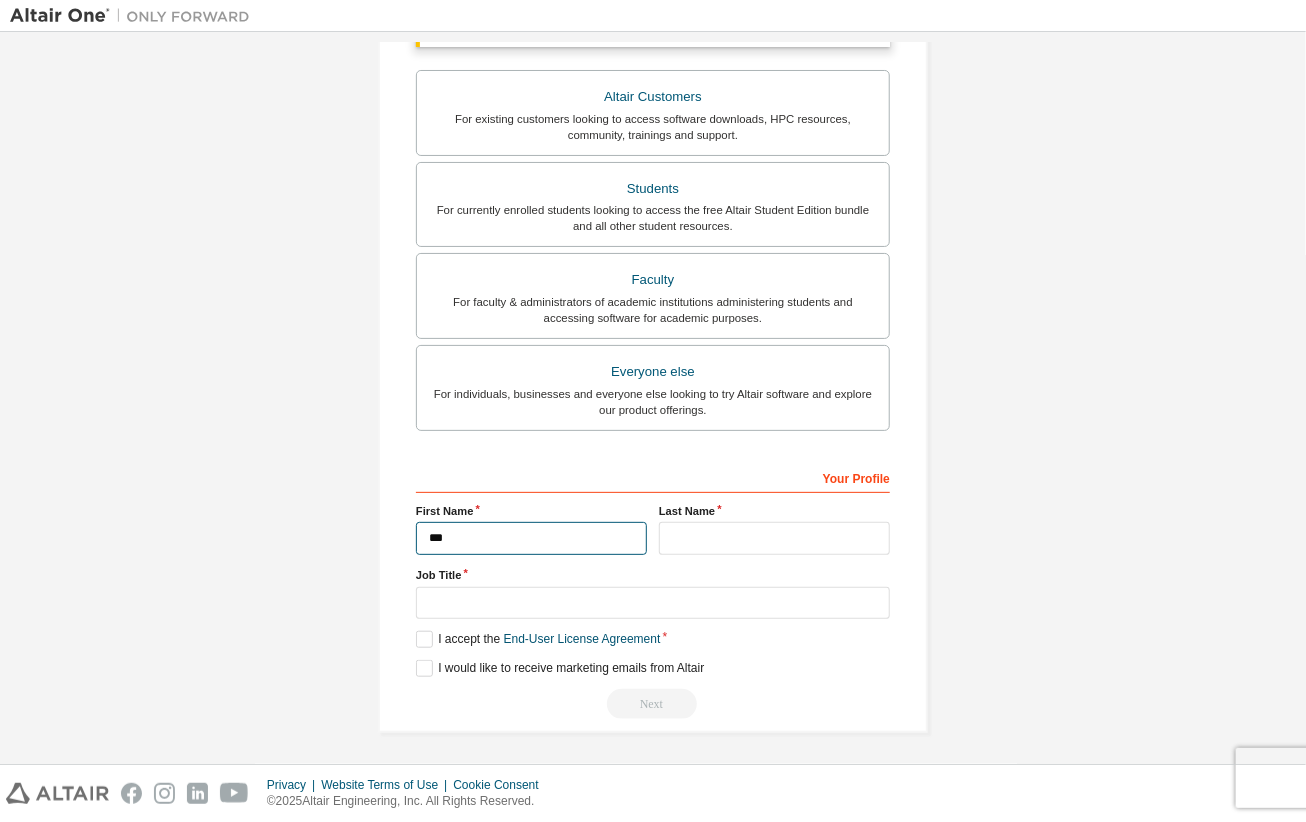 scroll, scrollTop: 407, scrollLeft: 0, axis: vertical 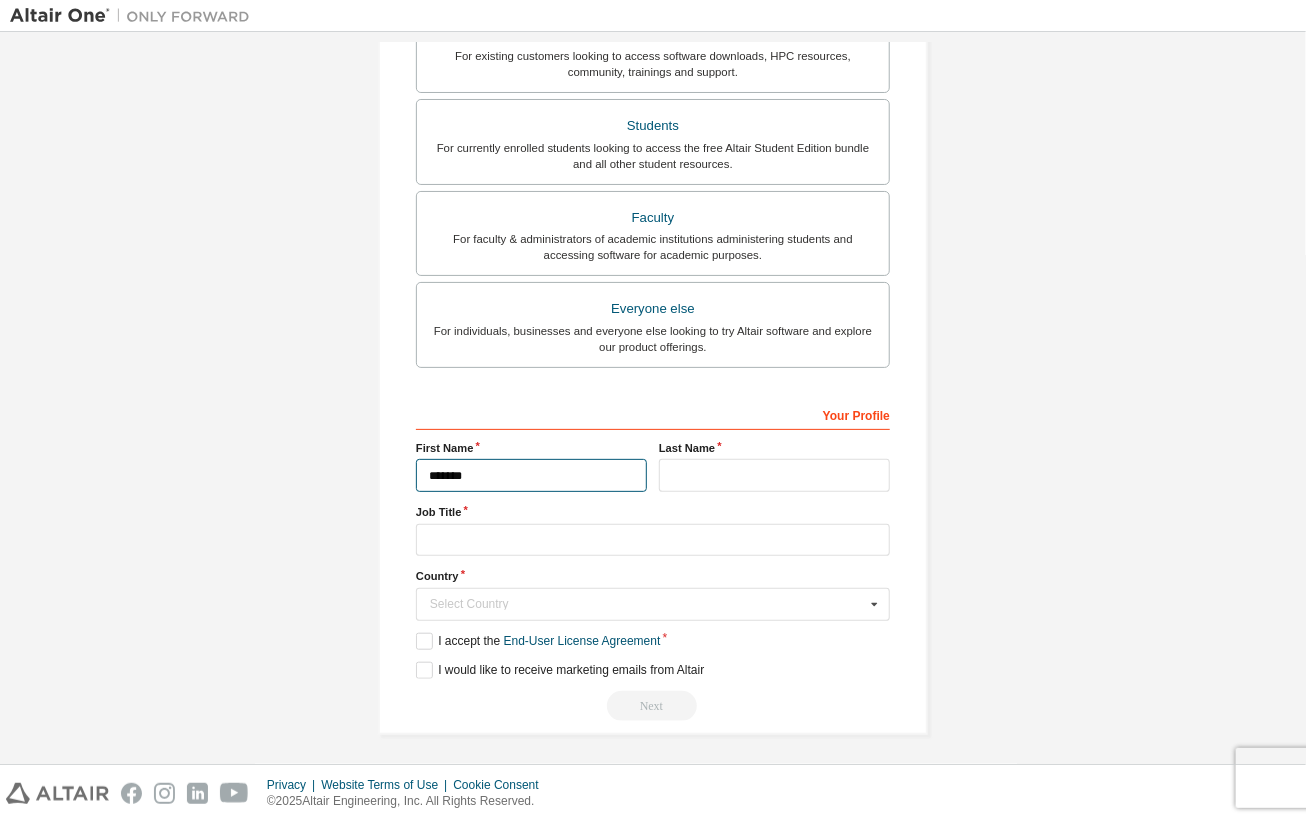 type on "******" 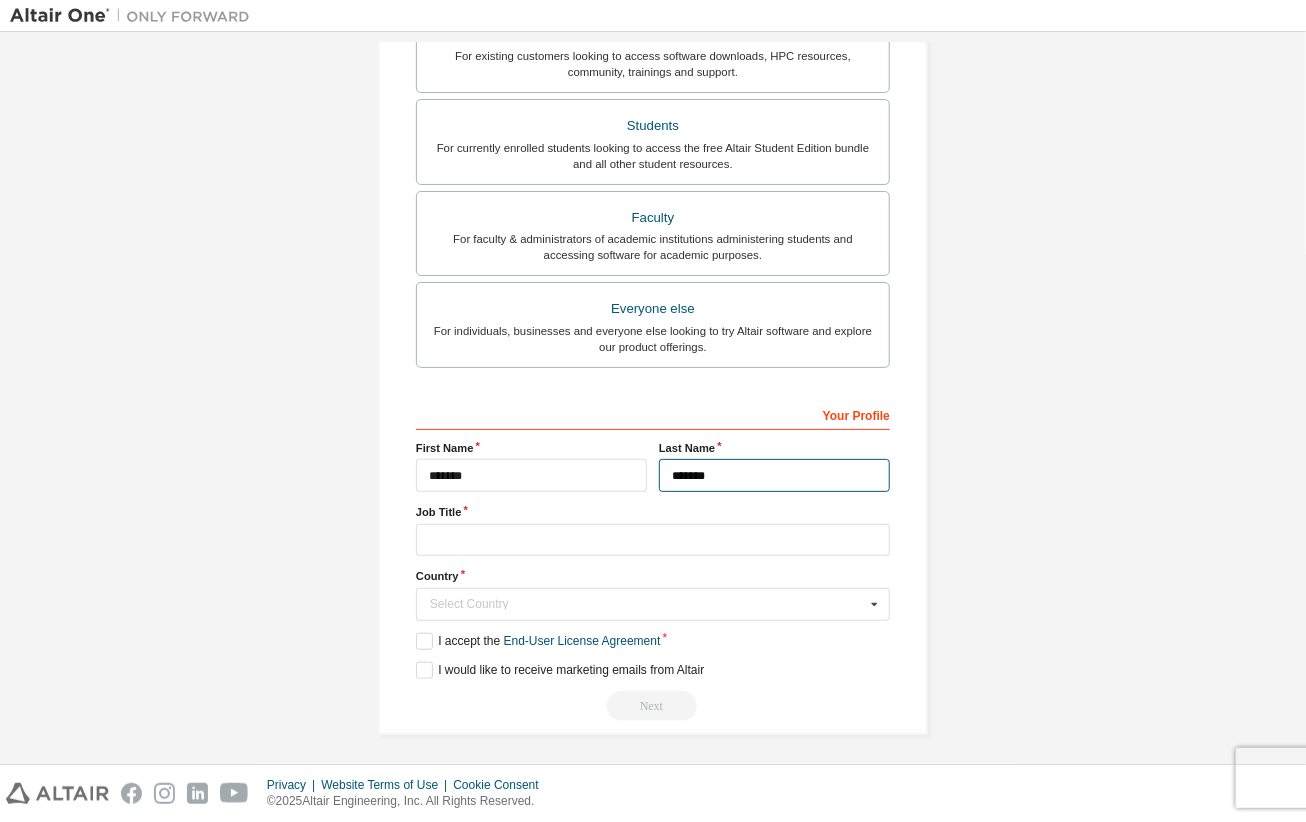 type on "*******" 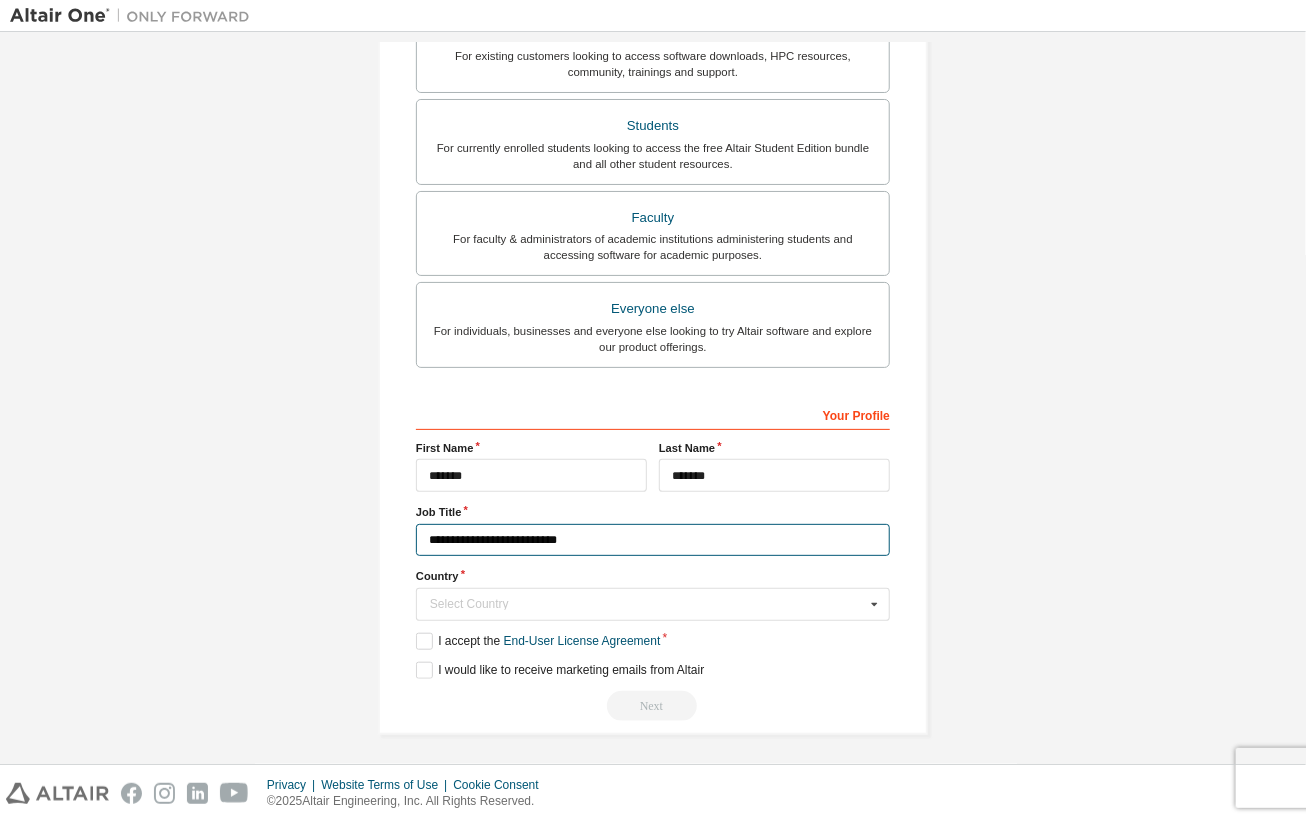 type on "**********" 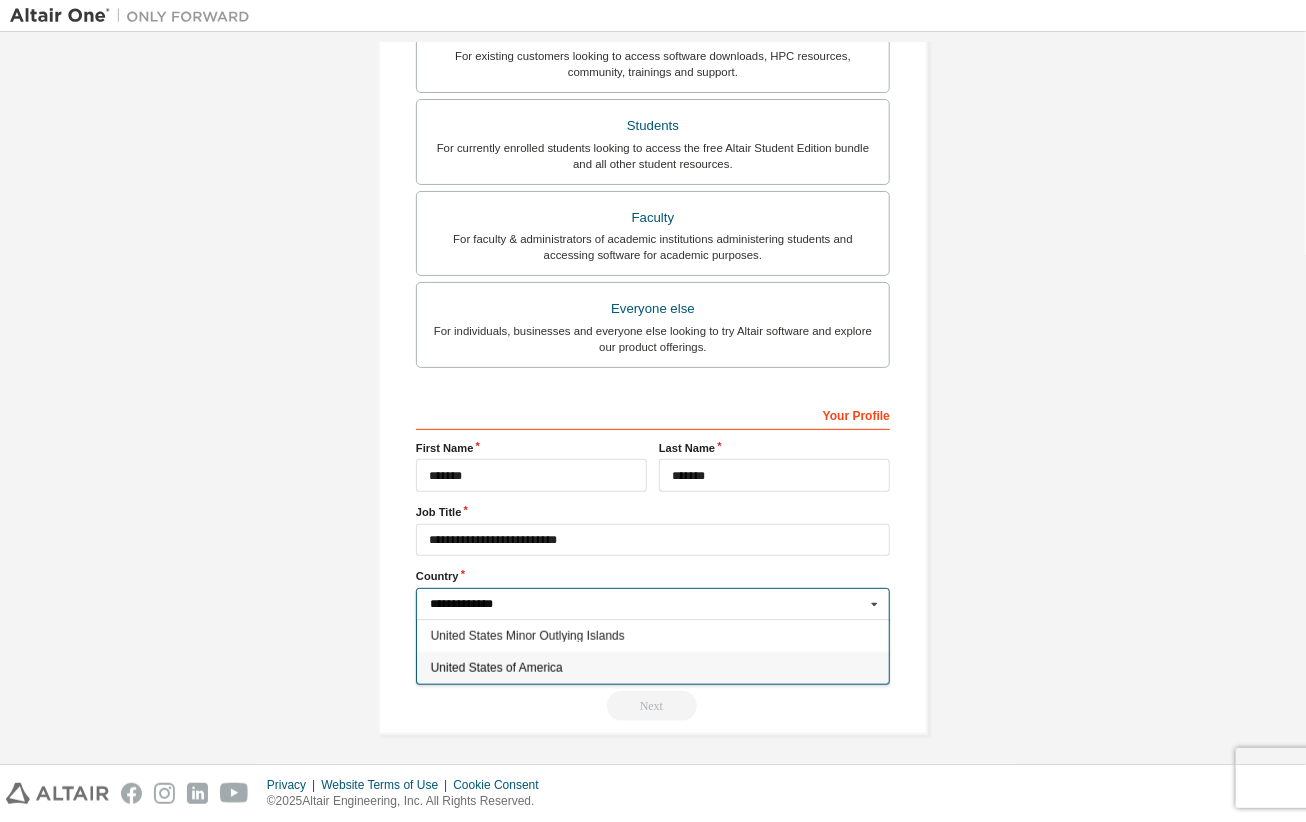 type on "**********" 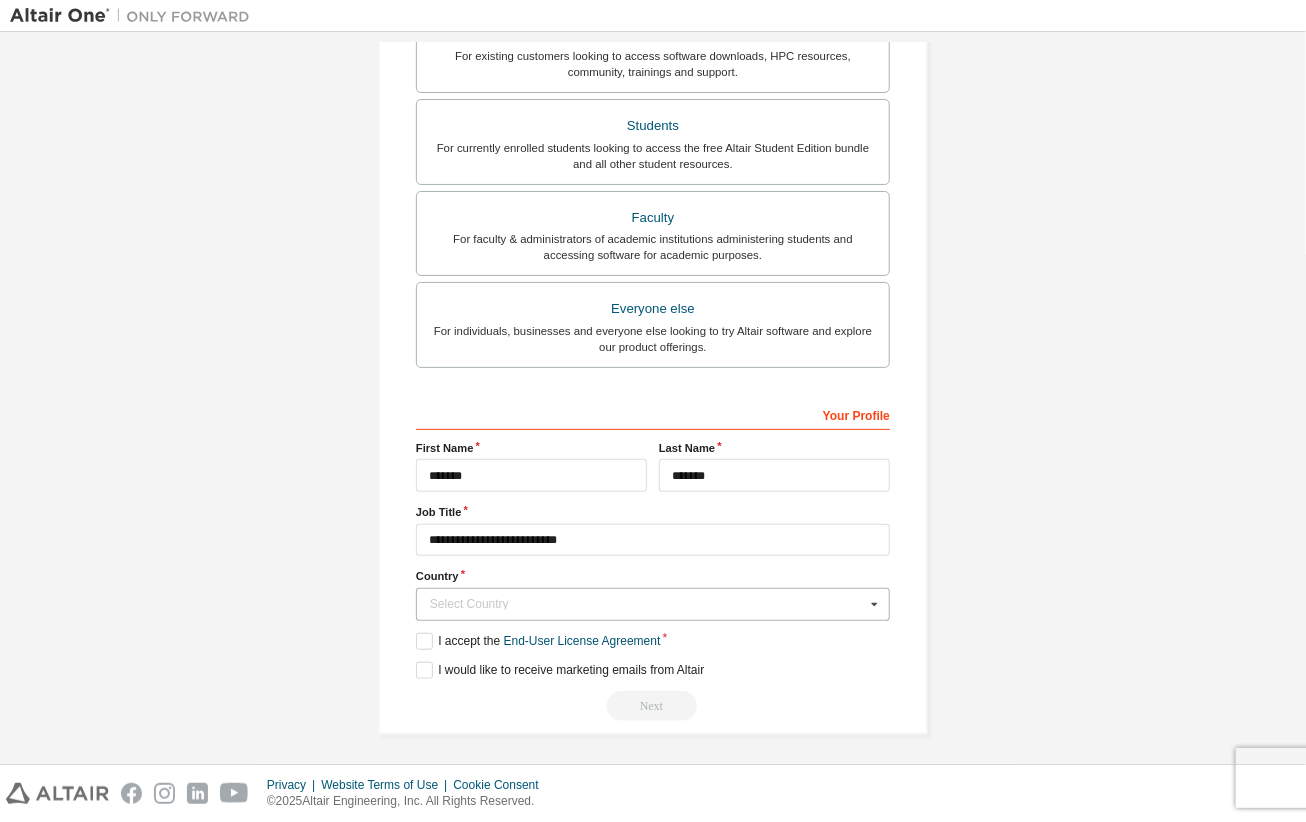 click on "Select Country" at bounding box center (647, 604) 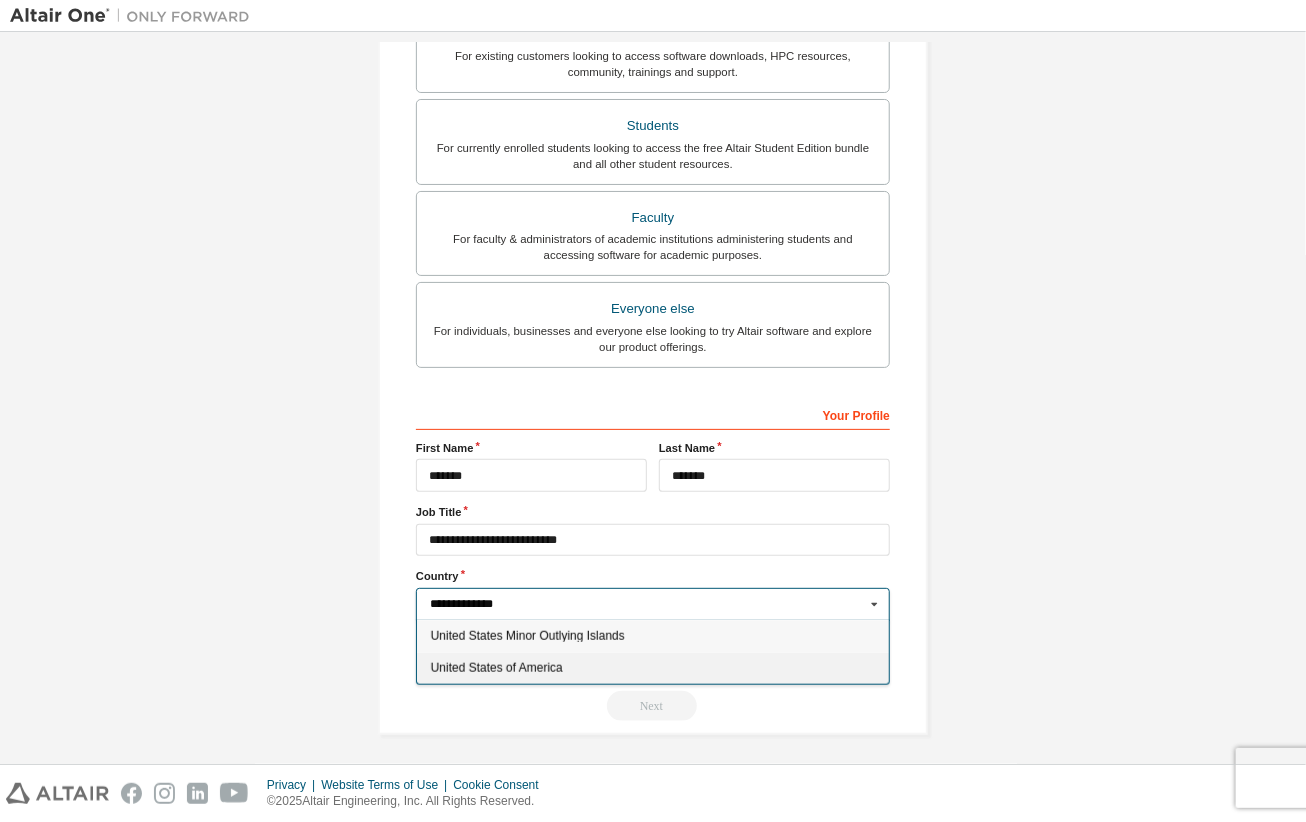 type on "**********" 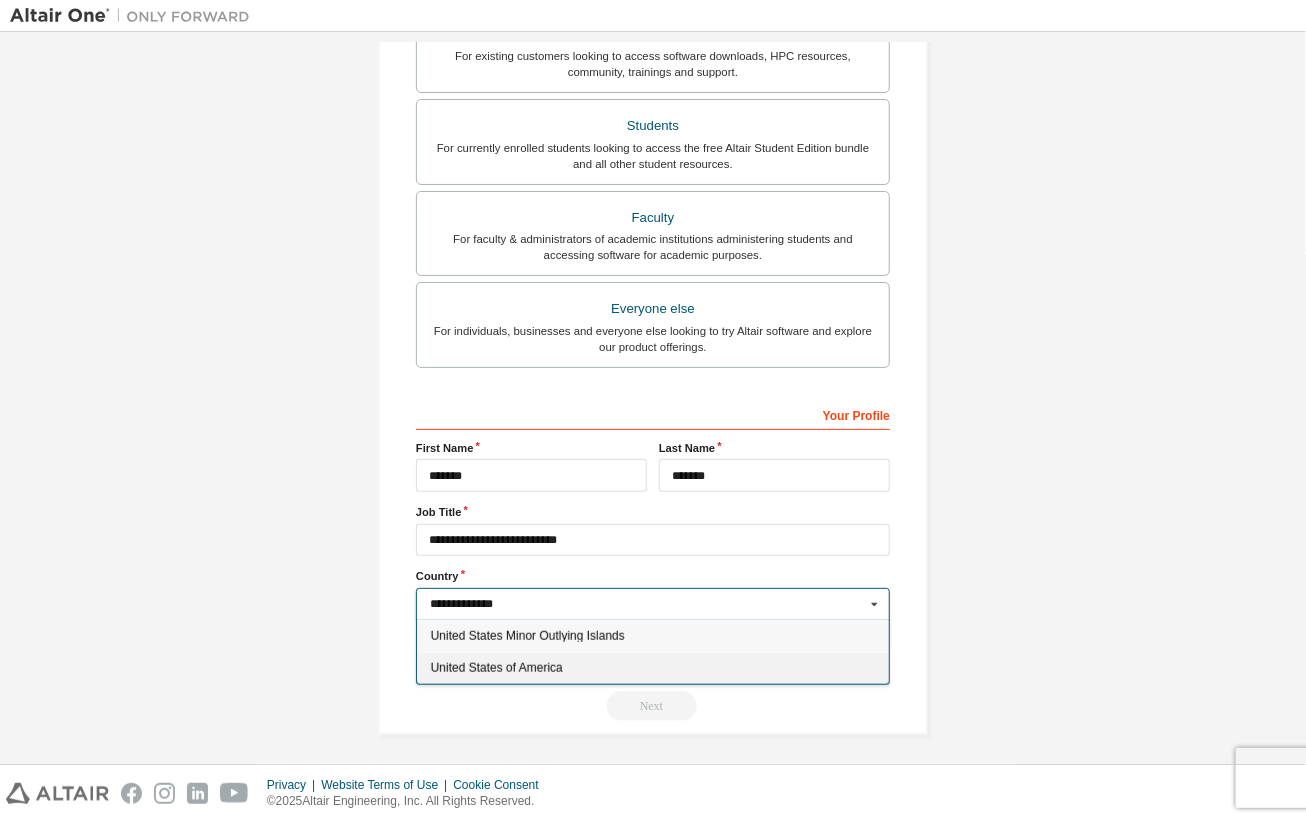 click on "United States of America" at bounding box center (653, 668) 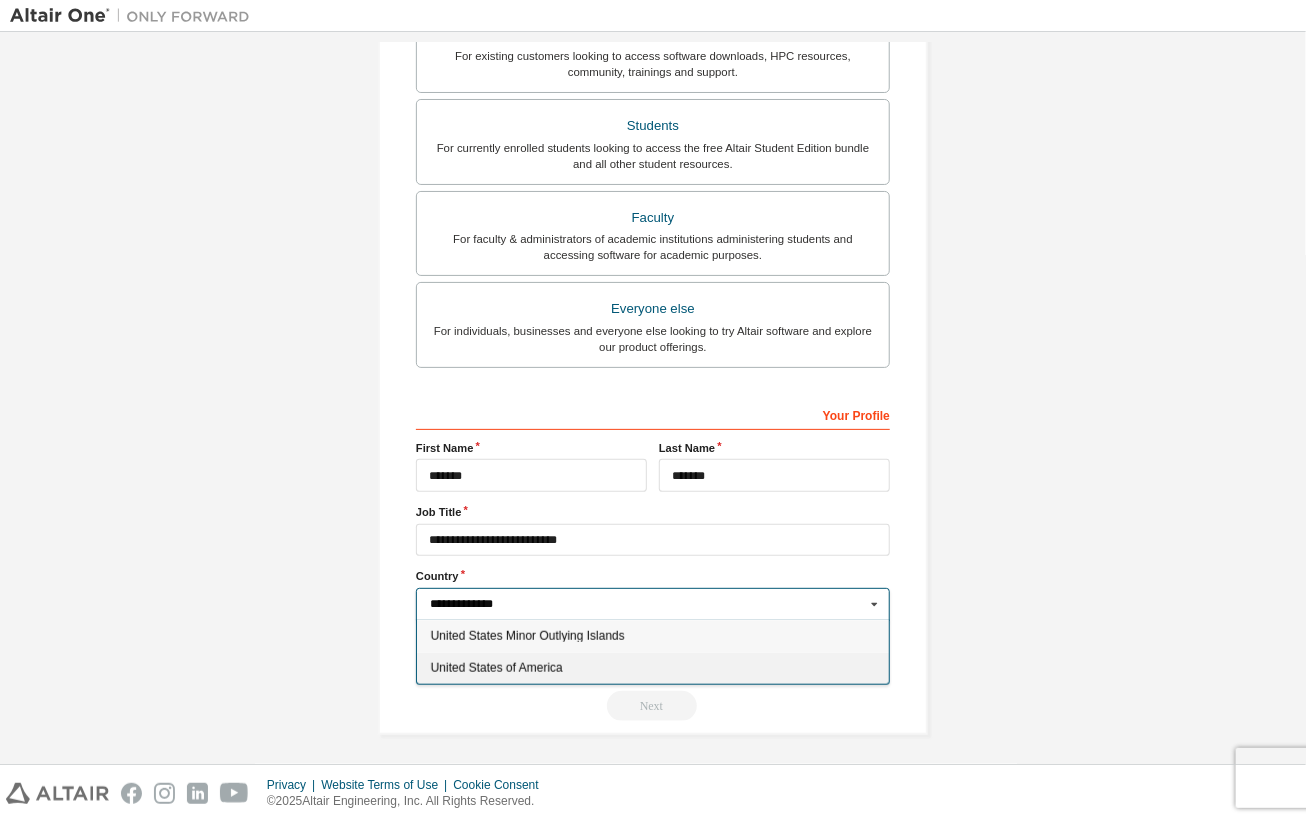 type on "***" 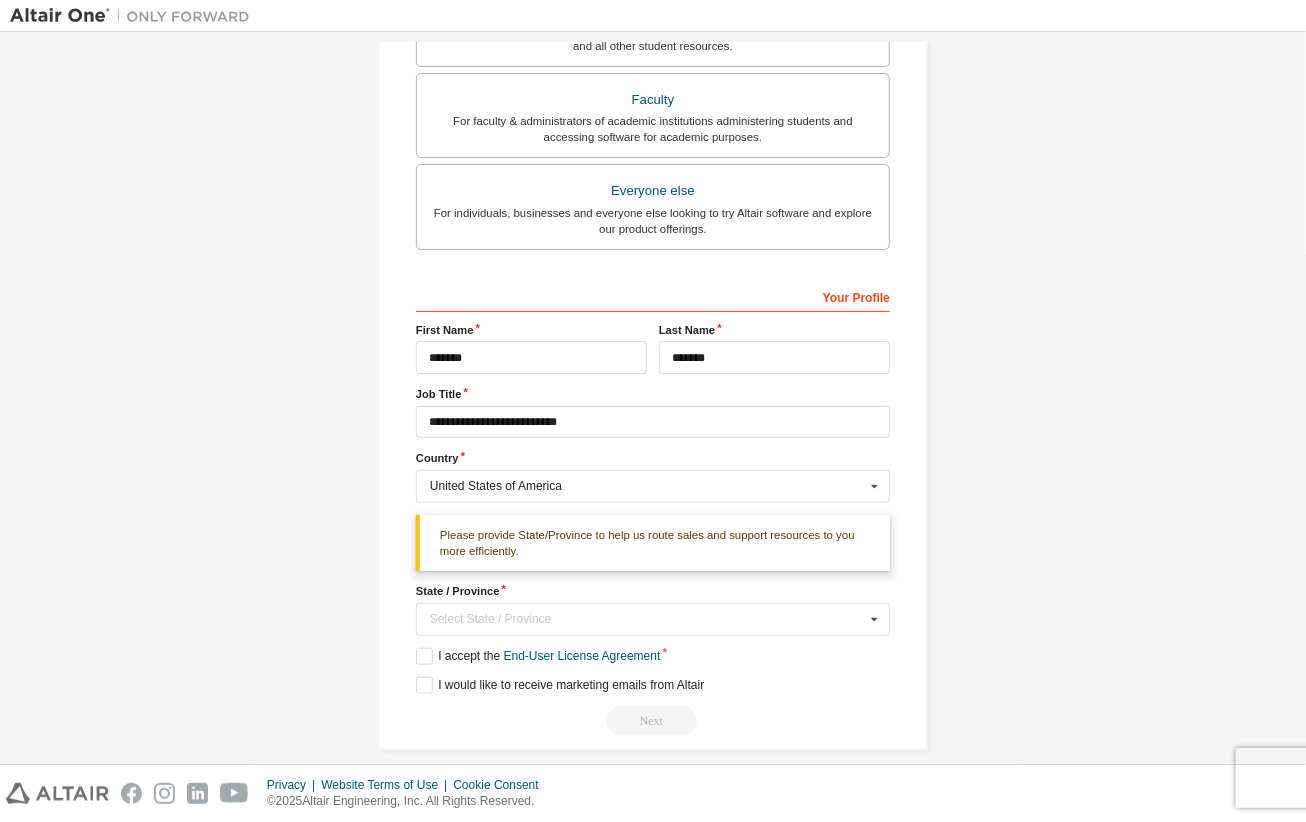 scroll, scrollTop: 540, scrollLeft: 0, axis: vertical 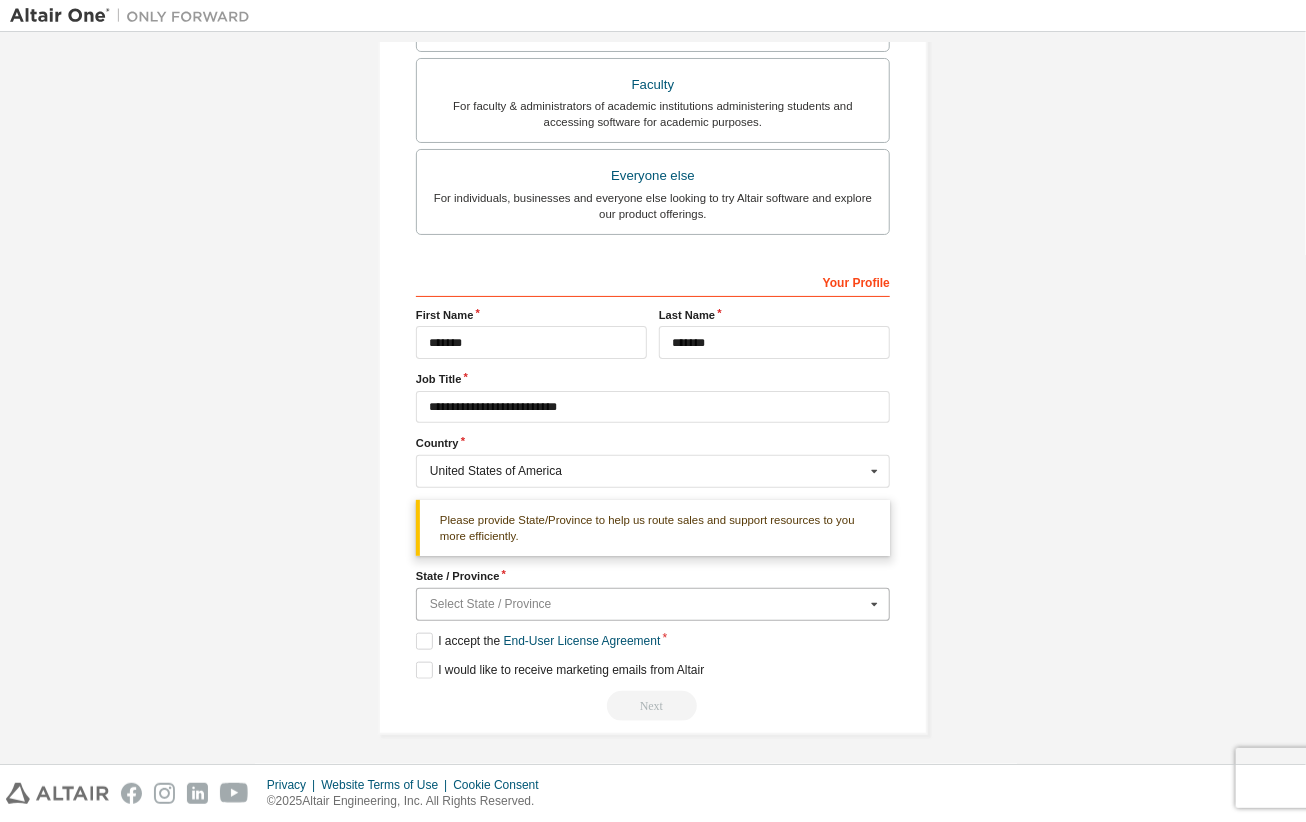 click at bounding box center (654, 604) 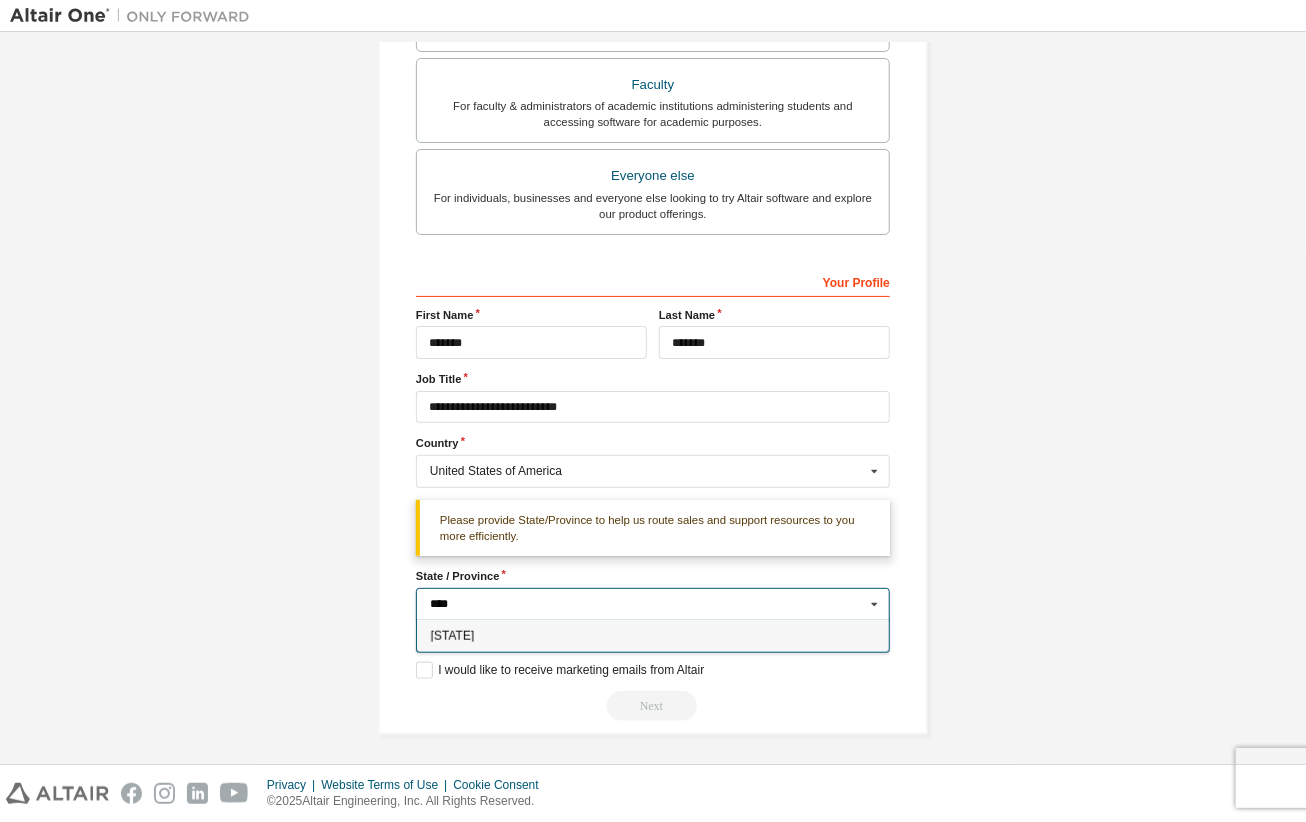 type on "****" 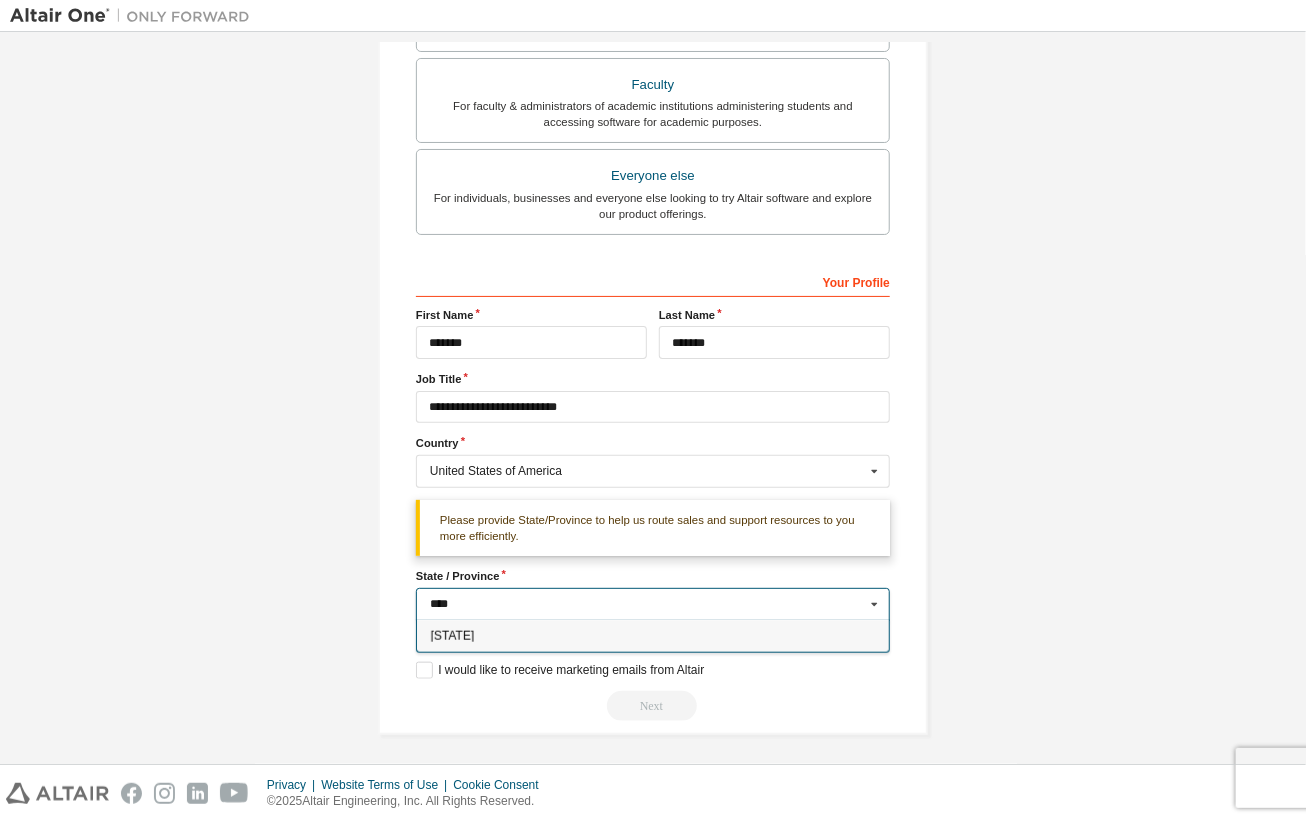 click on "[STATE]" at bounding box center (653, 636) 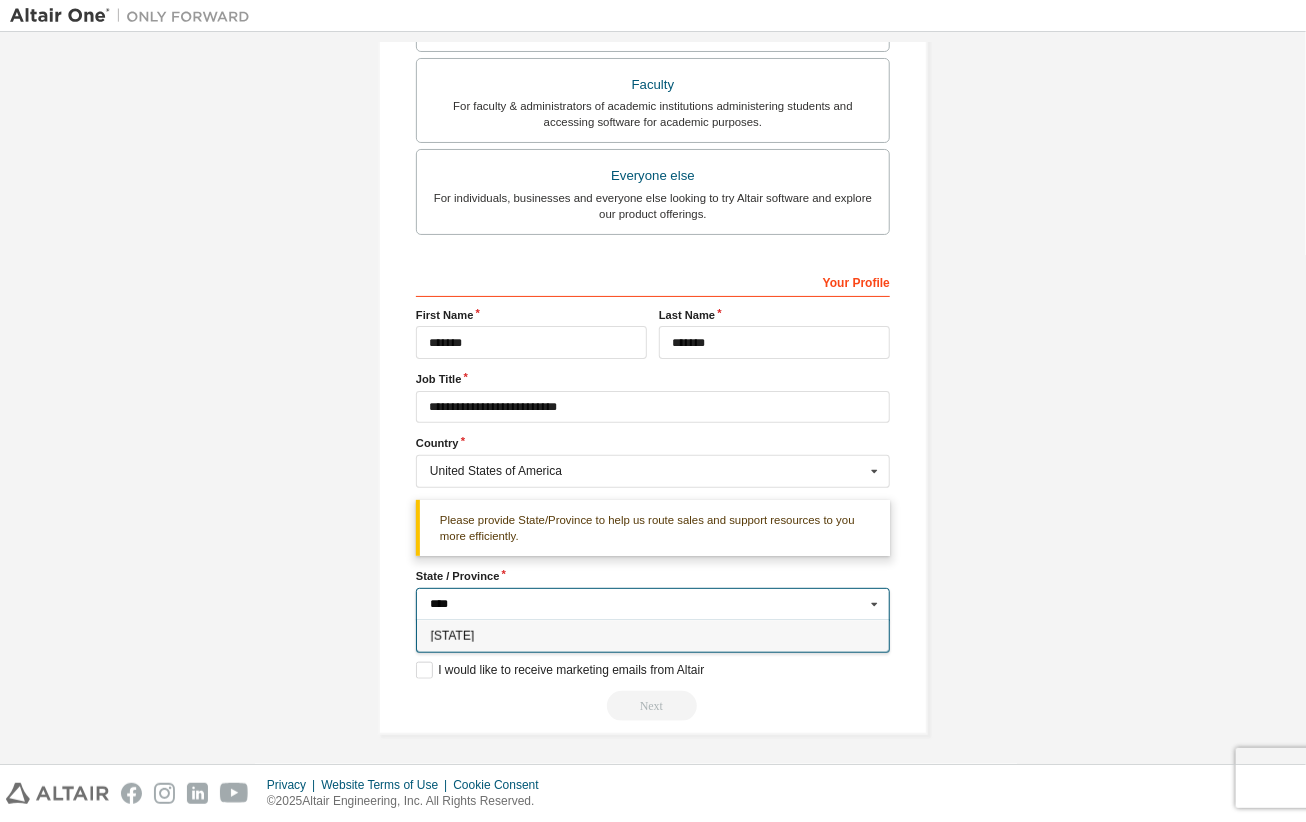 type on "**" 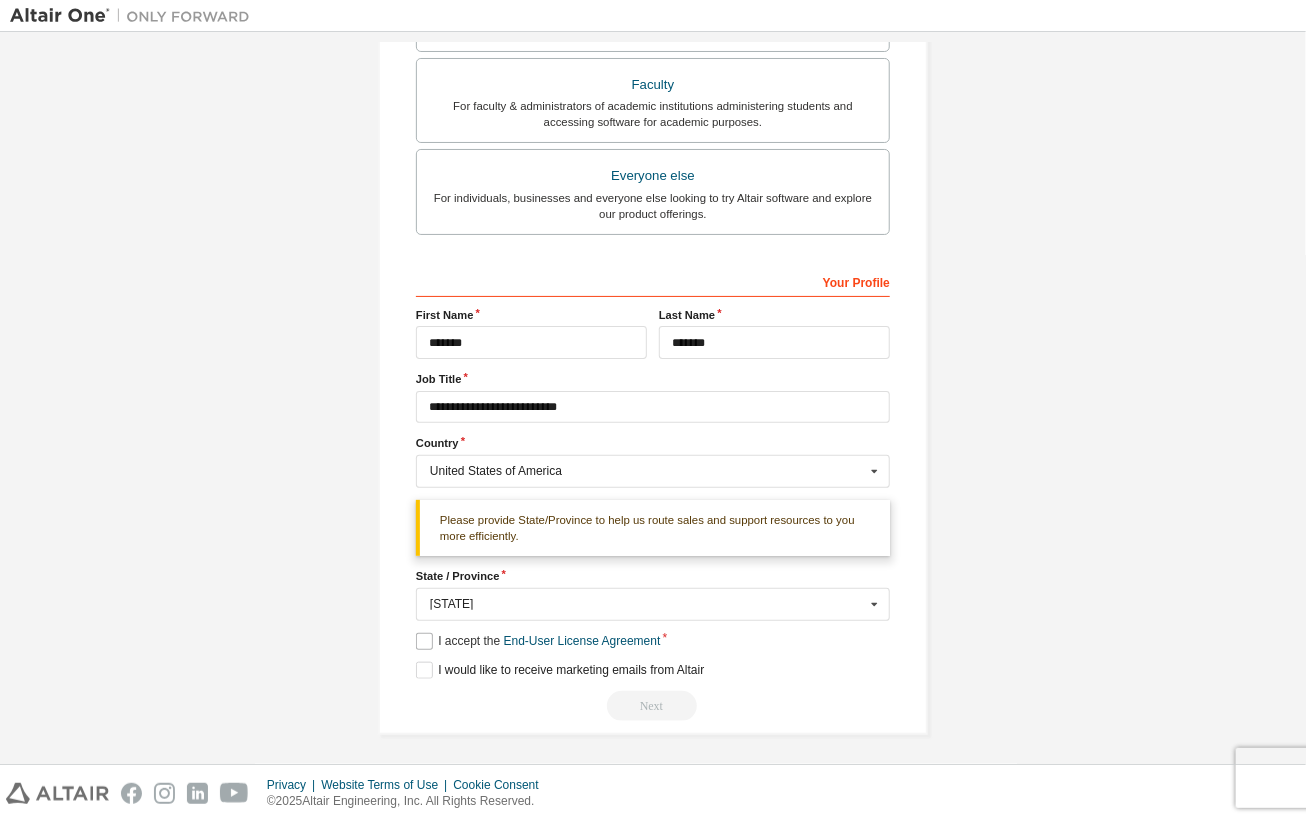 click on "**********" at bounding box center [653, 493] 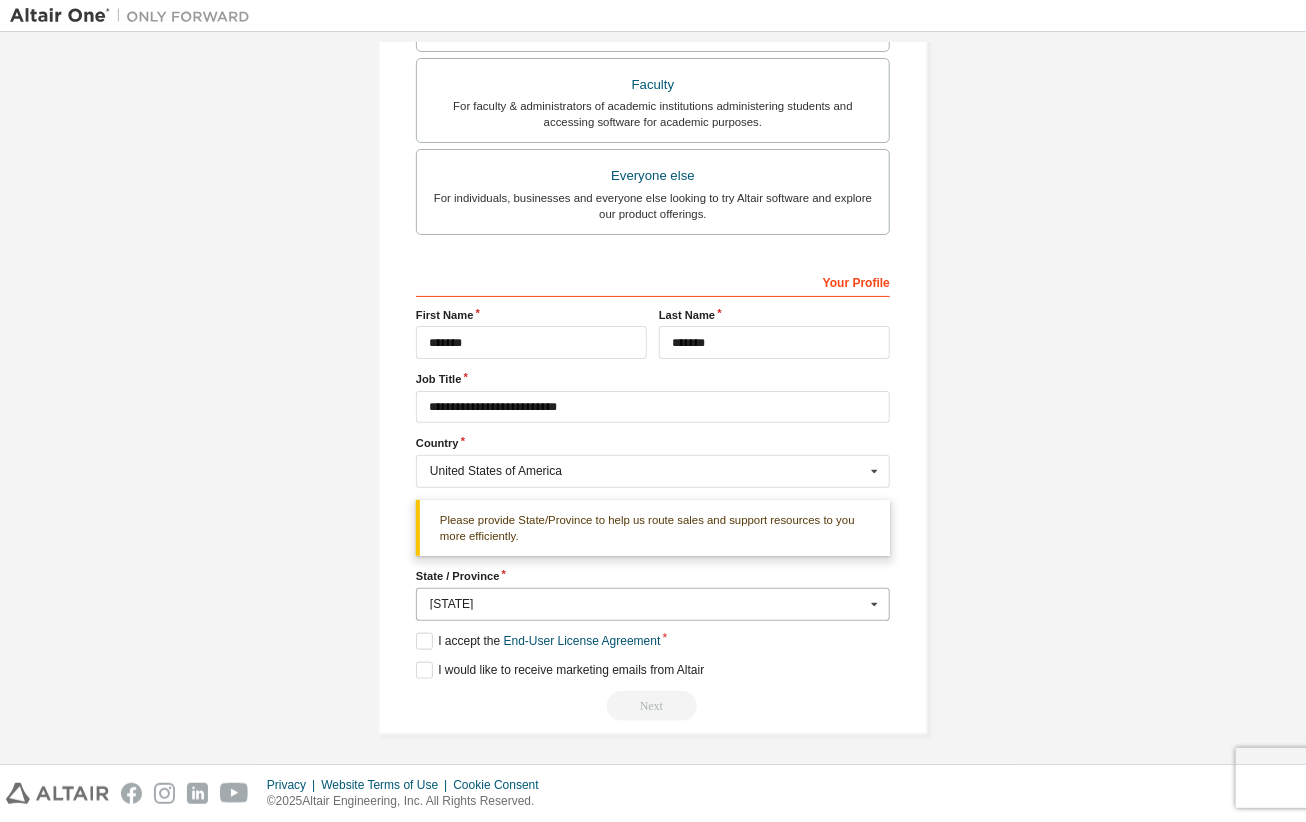 click at bounding box center [654, 604] 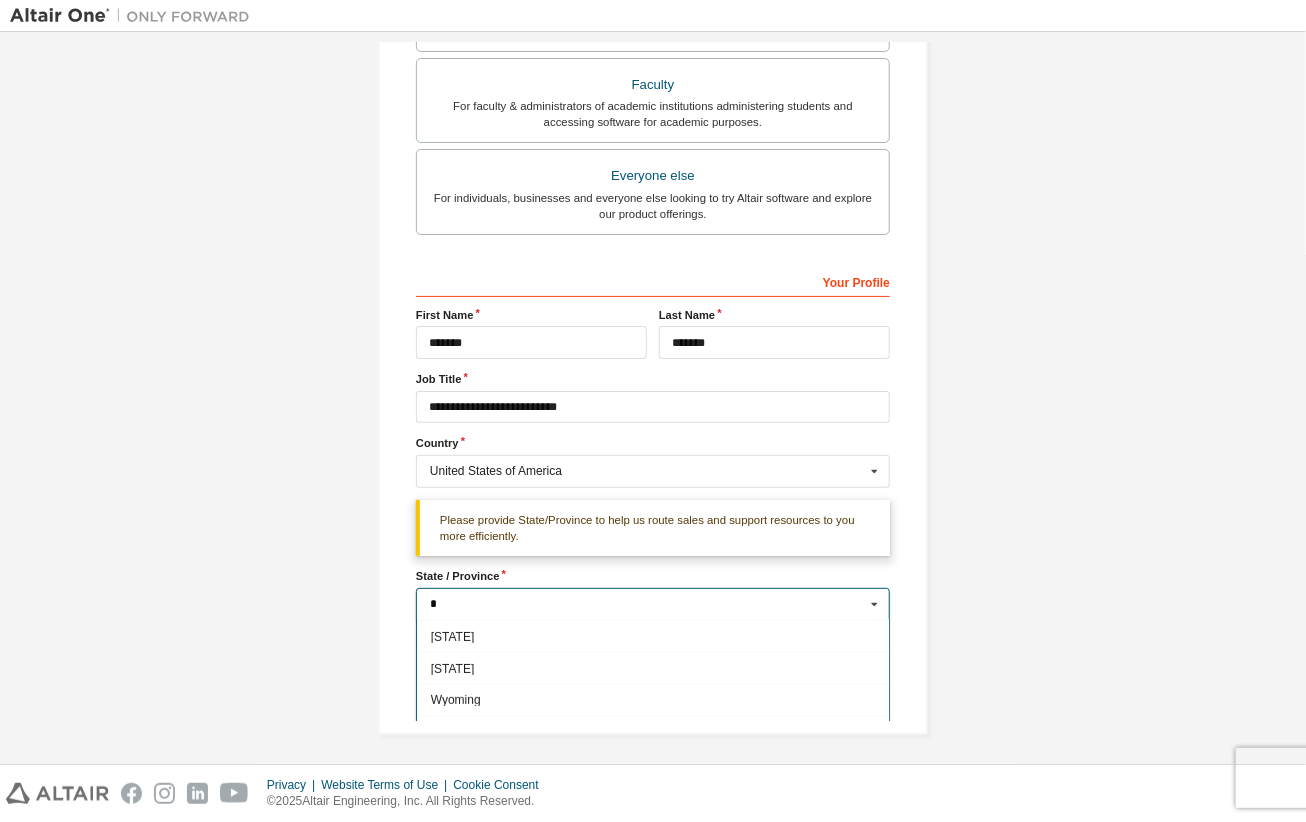 scroll, scrollTop: 0, scrollLeft: 0, axis: both 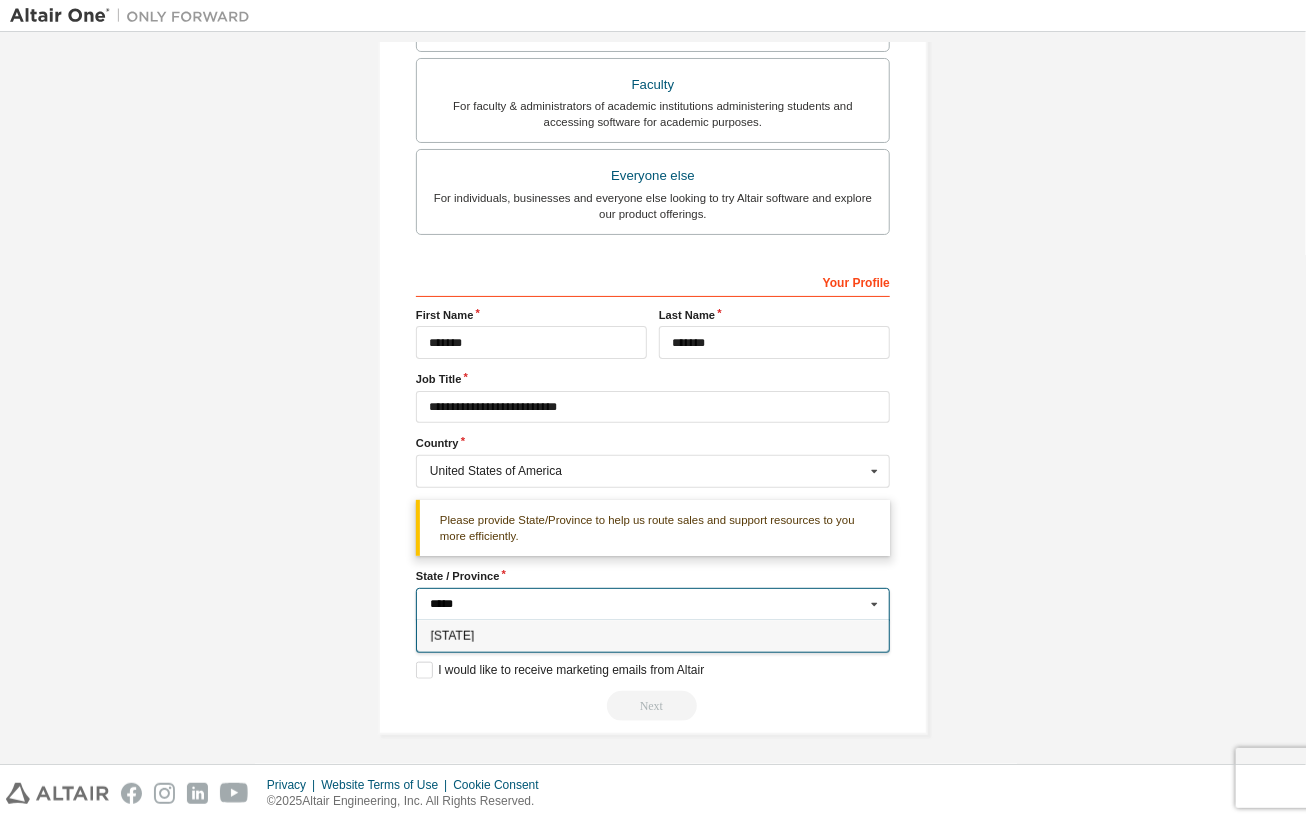 type on "*****" 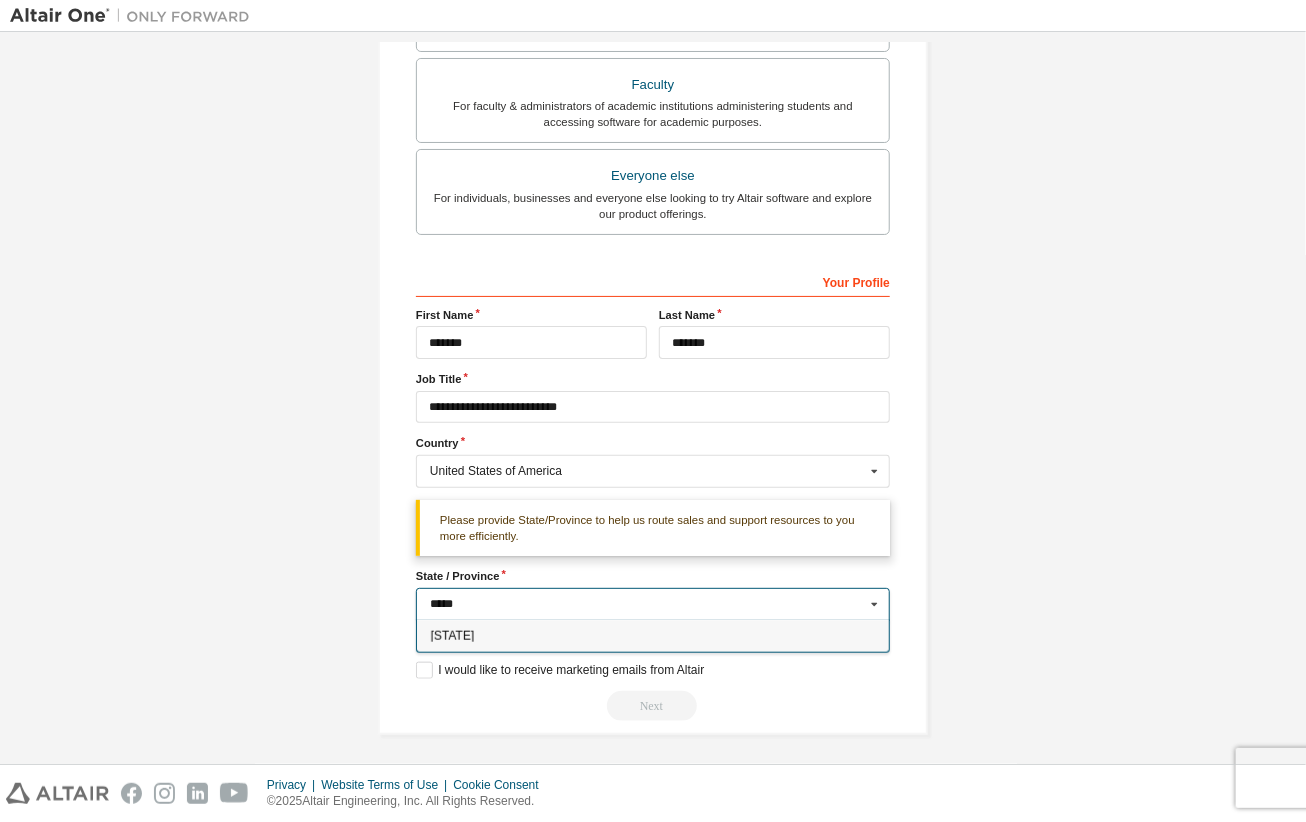 click on "[STATE]" at bounding box center [653, 636] 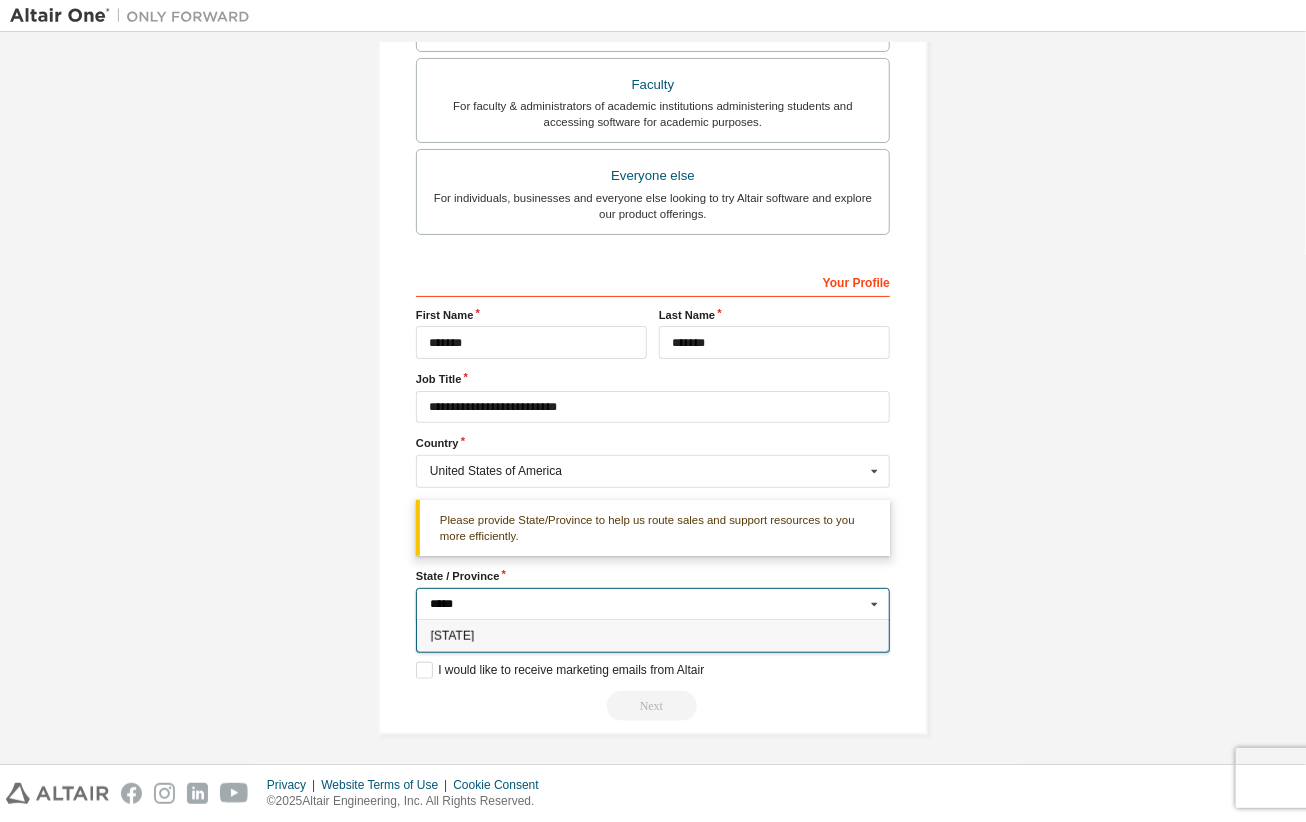 type on "**" 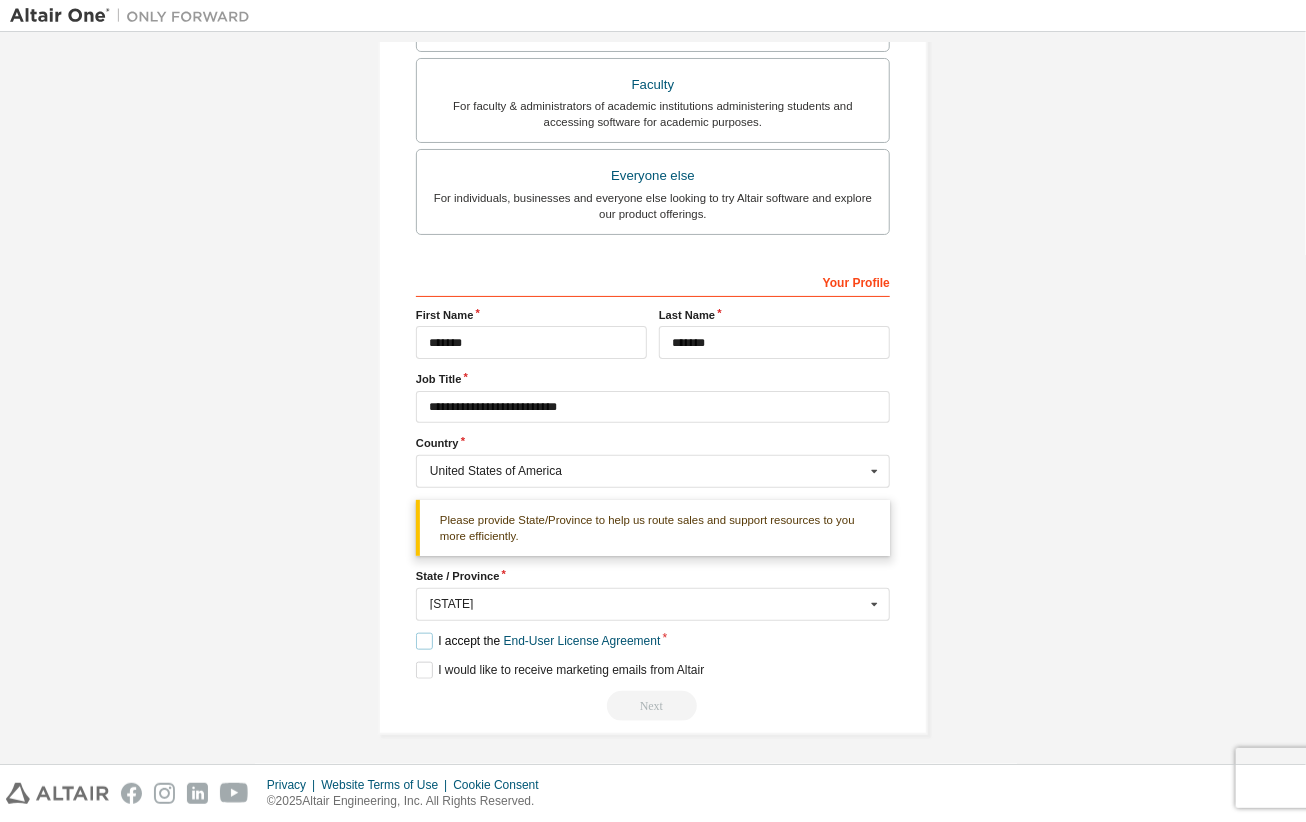 click on "I accept the    End-User License Agreement" at bounding box center [538, 641] 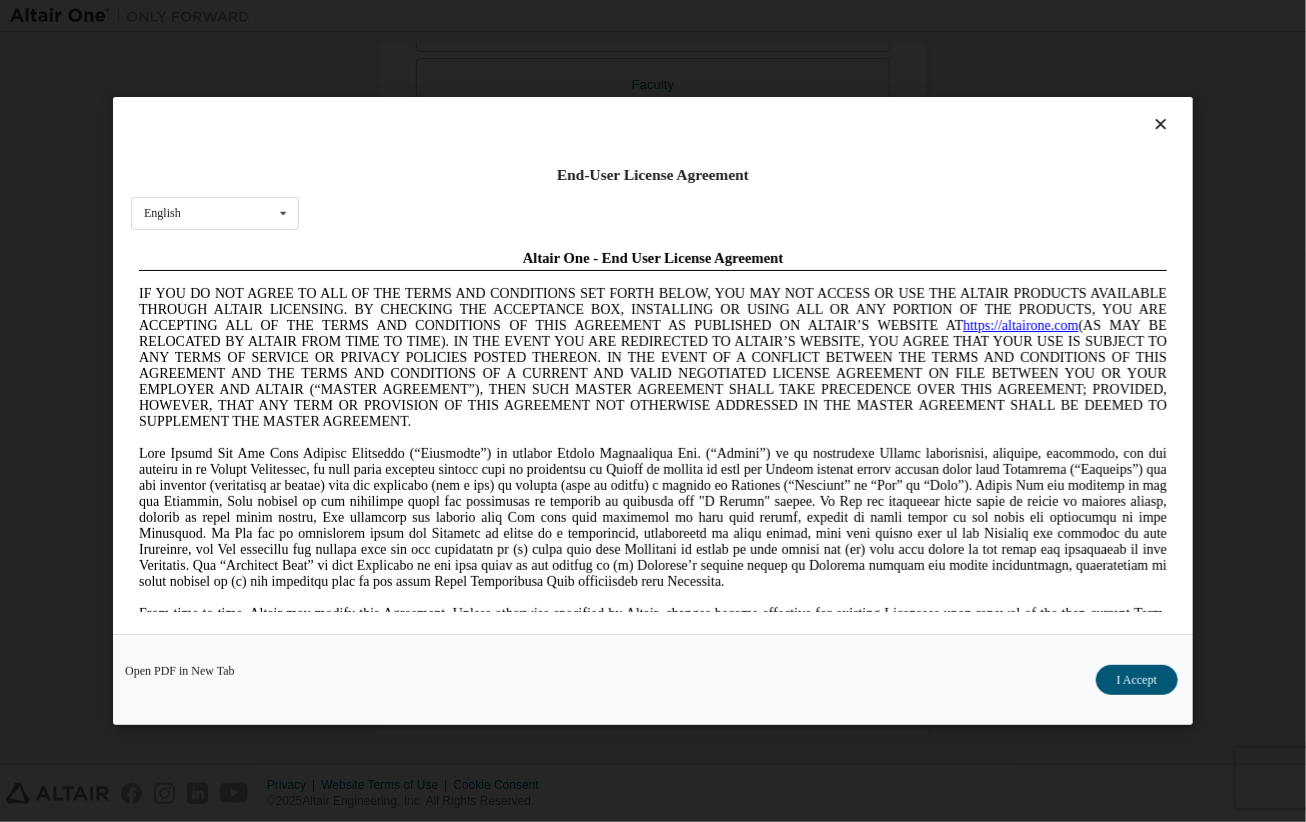 scroll, scrollTop: 0, scrollLeft: 0, axis: both 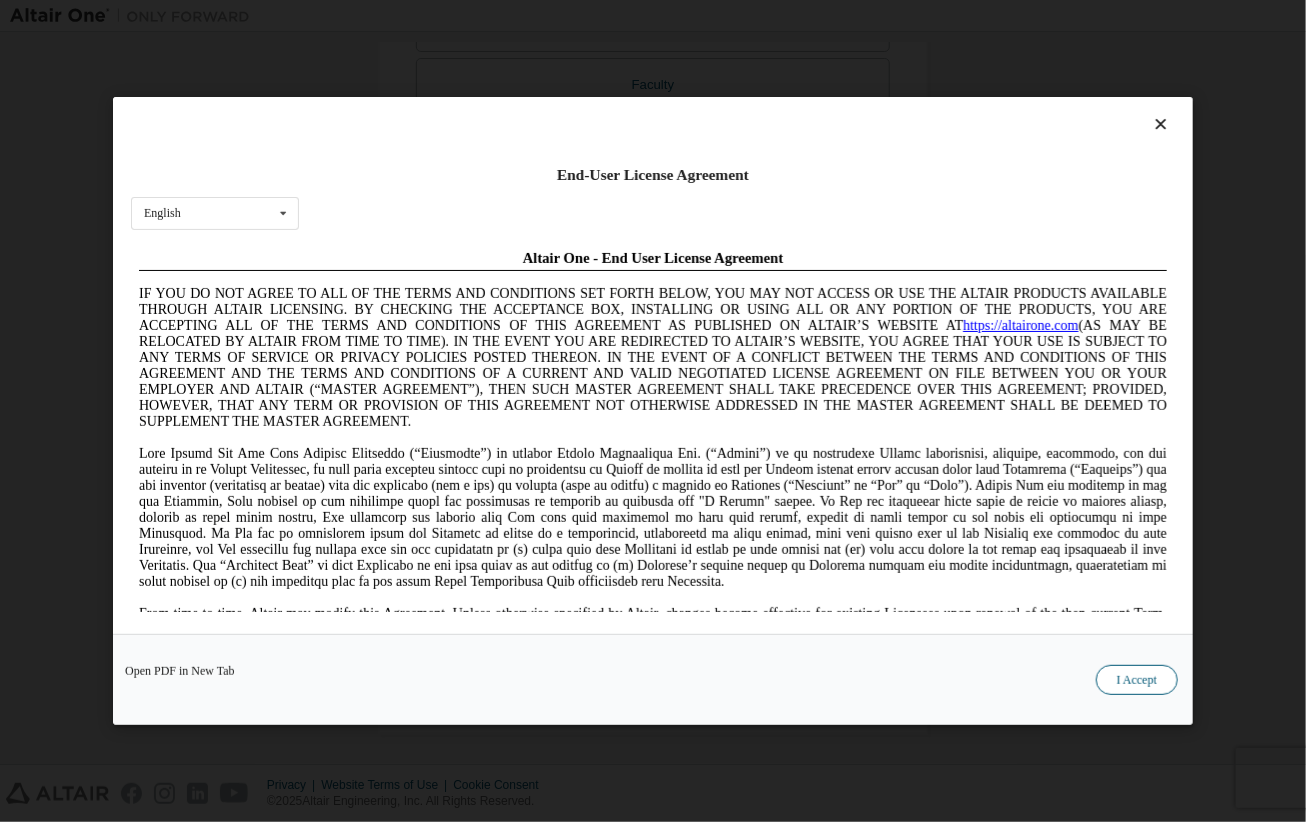 click on "I Accept" at bounding box center [1137, 680] 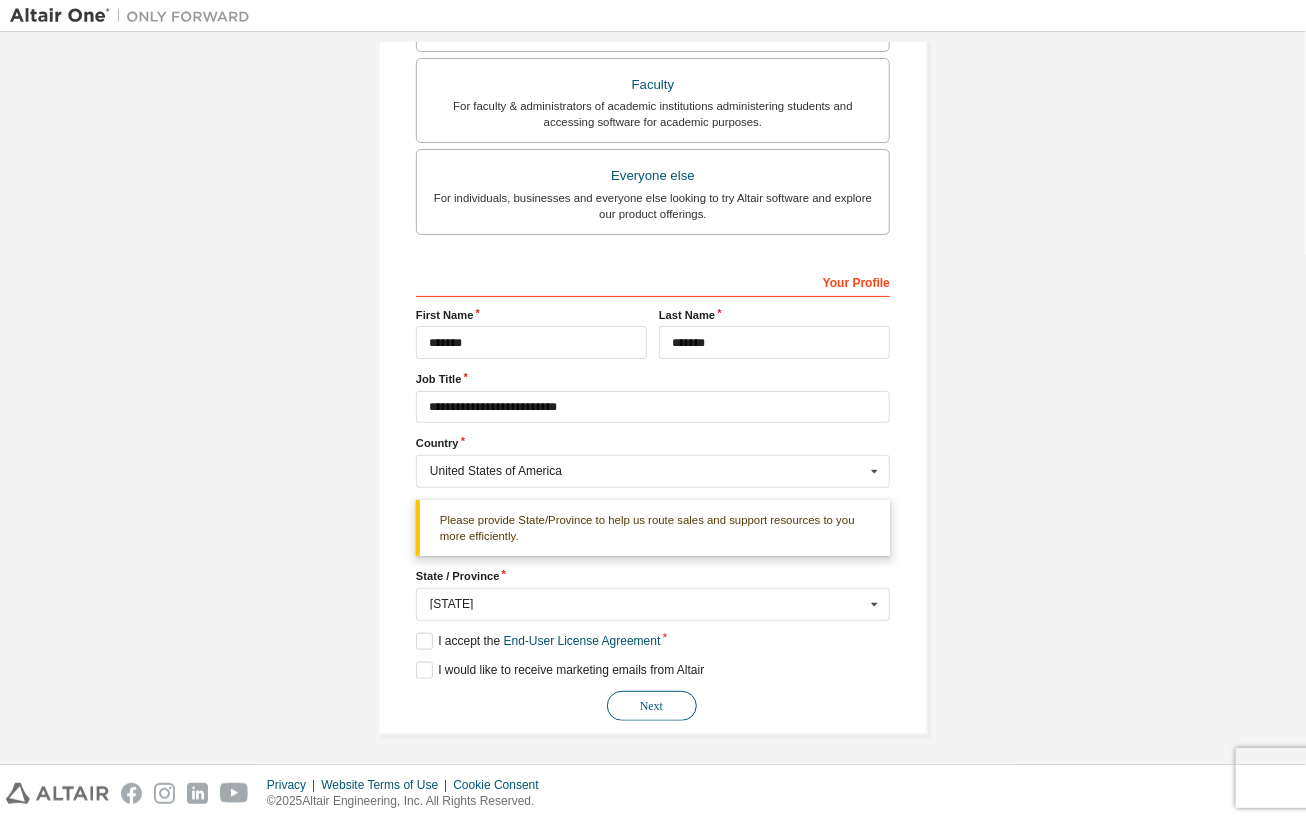 click on "Next" at bounding box center (652, 706) 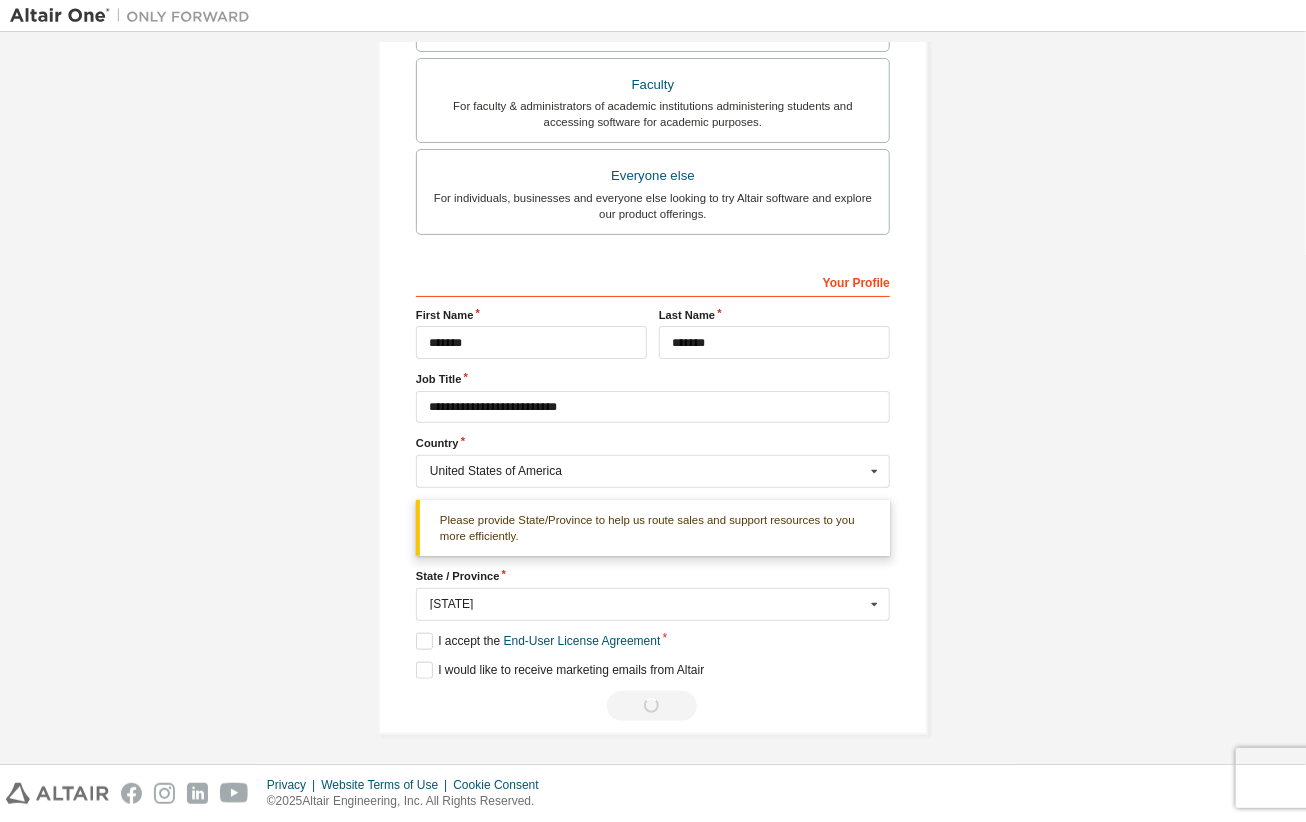 scroll, scrollTop: 0, scrollLeft: 0, axis: both 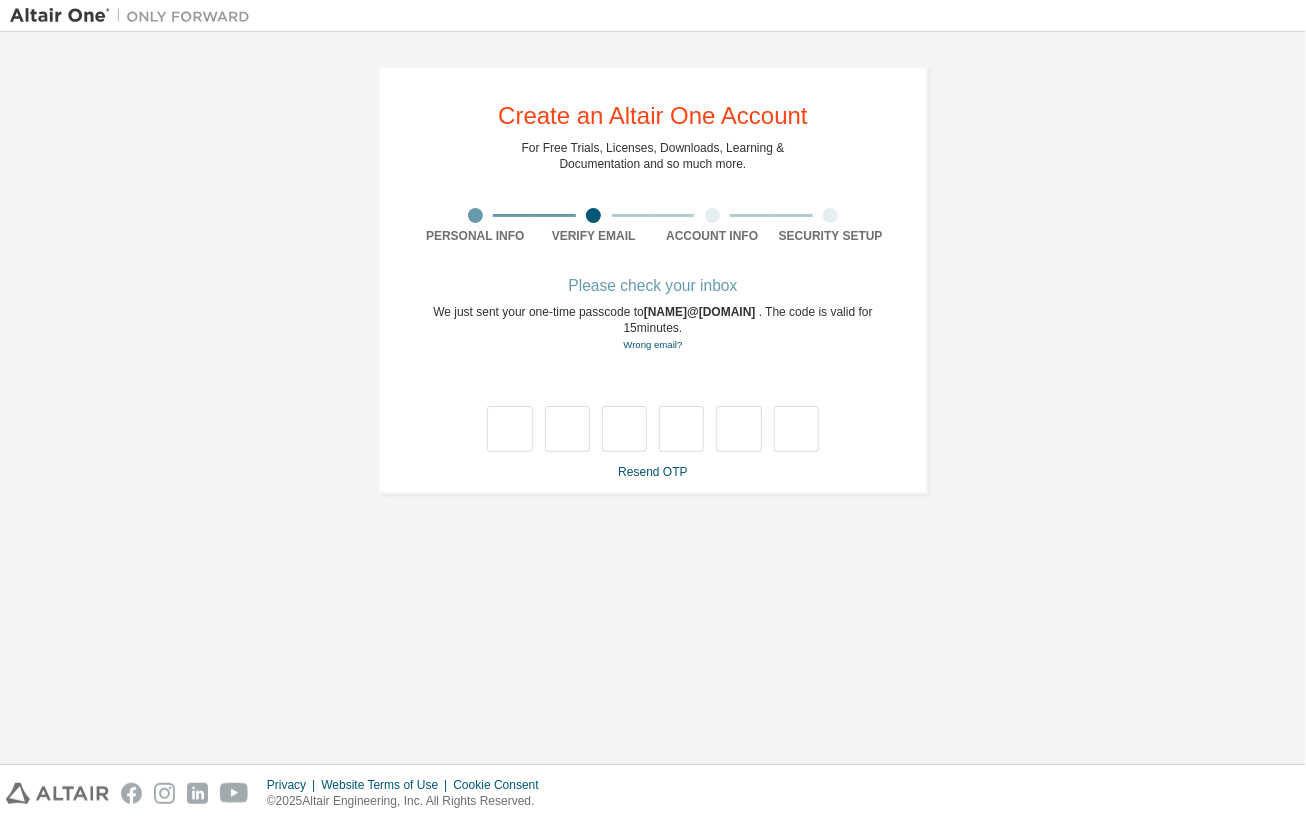 click on "**********" at bounding box center (653, 280) 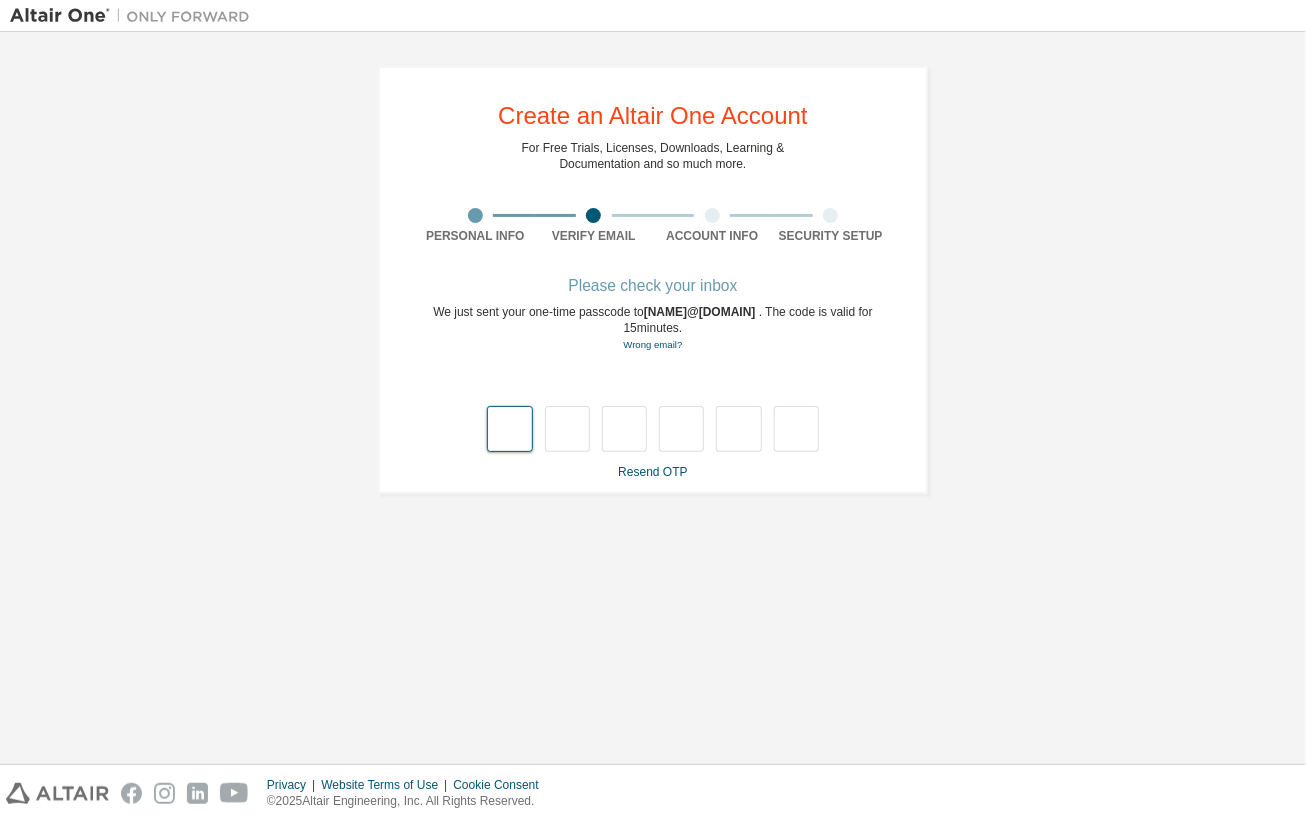 click at bounding box center [509, 429] 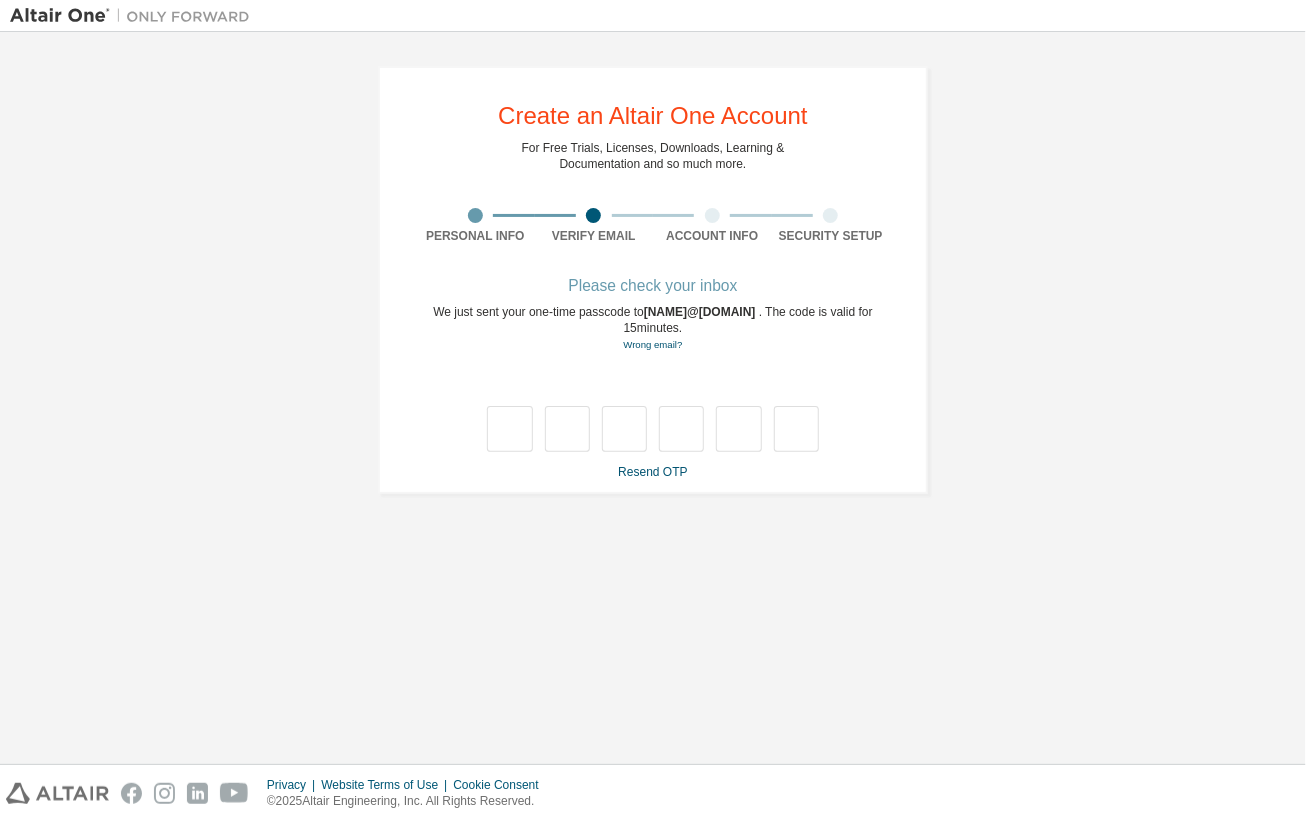 click on "**********" at bounding box center [653, 280] 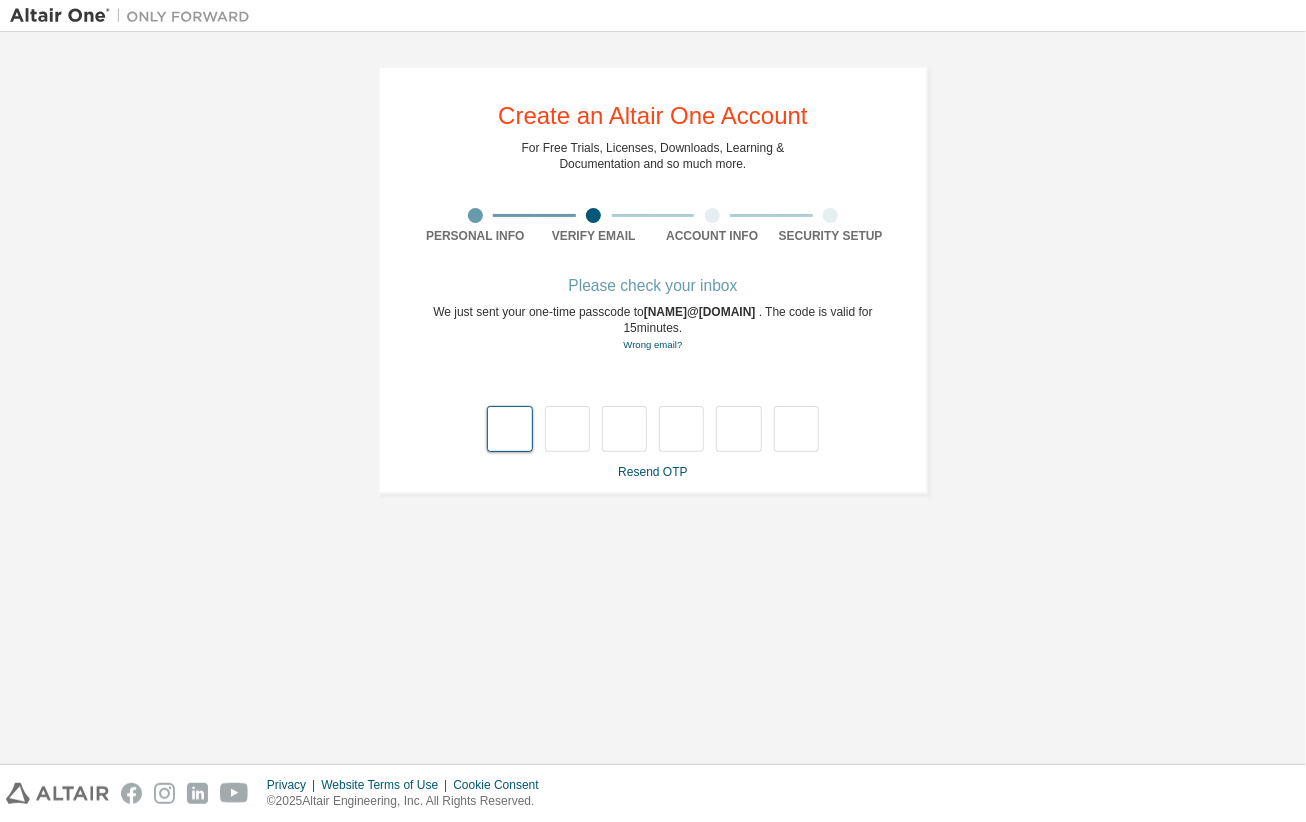 click at bounding box center (509, 429) 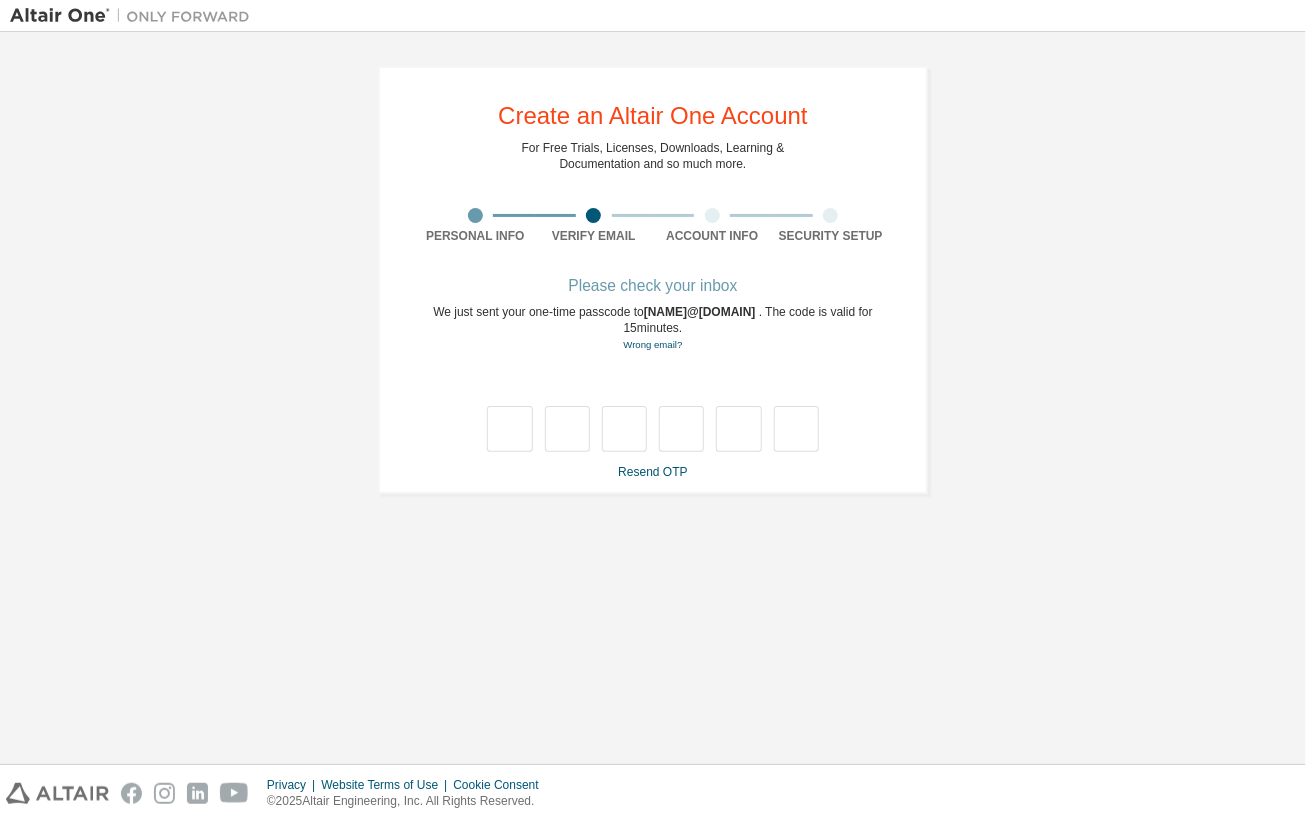 click on "**********" at bounding box center [653, 398] 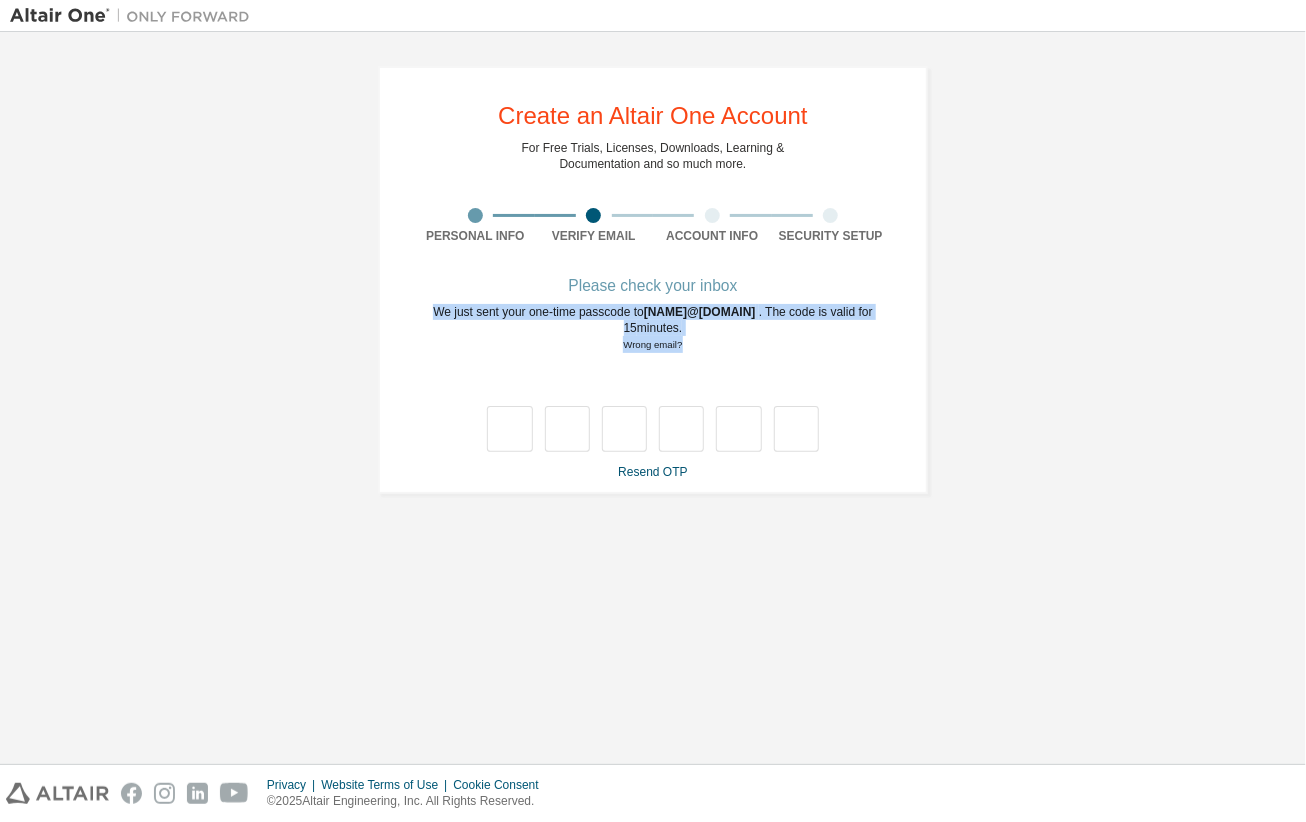 drag, startPoint x: 724, startPoint y: 343, endPoint x: 277, endPoint y: 307, distance: 448.44733 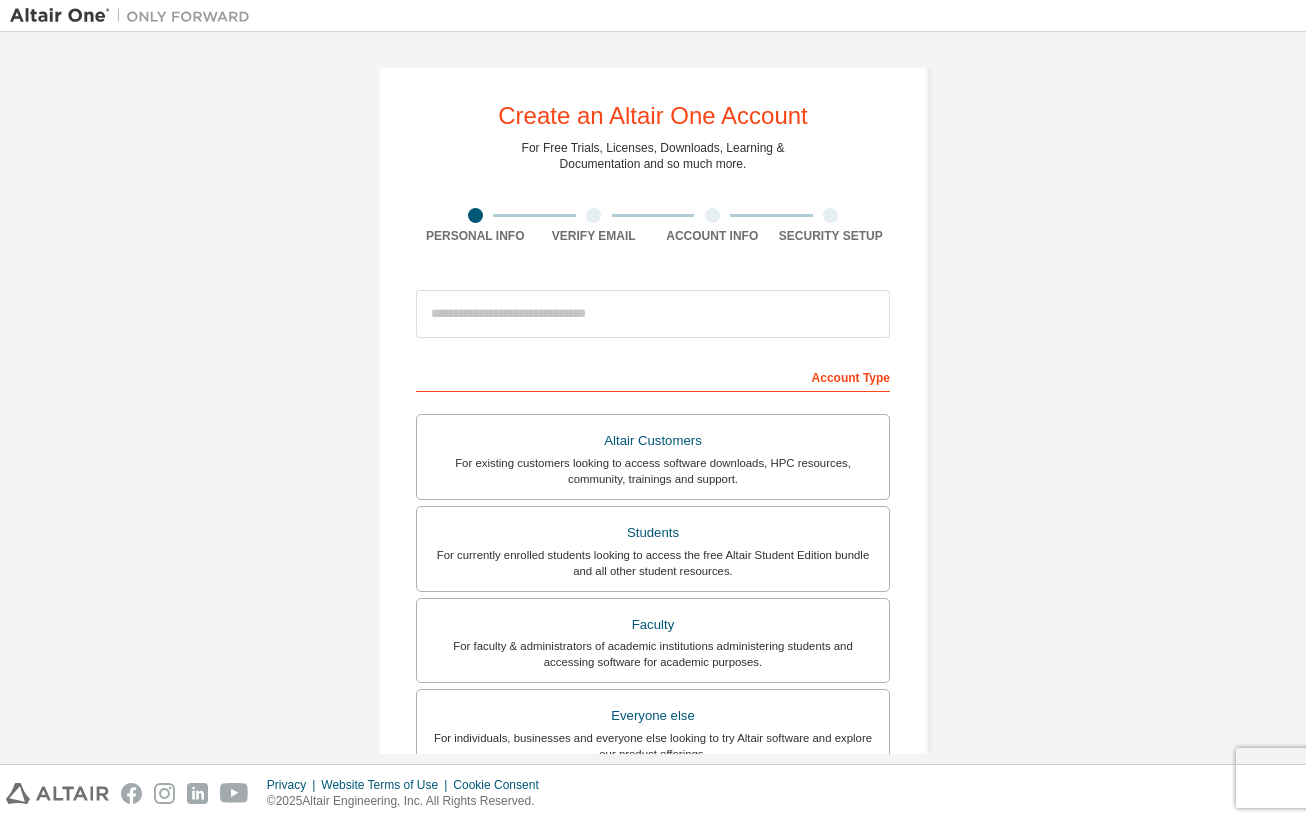 scroll, scrollTop: 0, scrollLeft: 0, axis: both 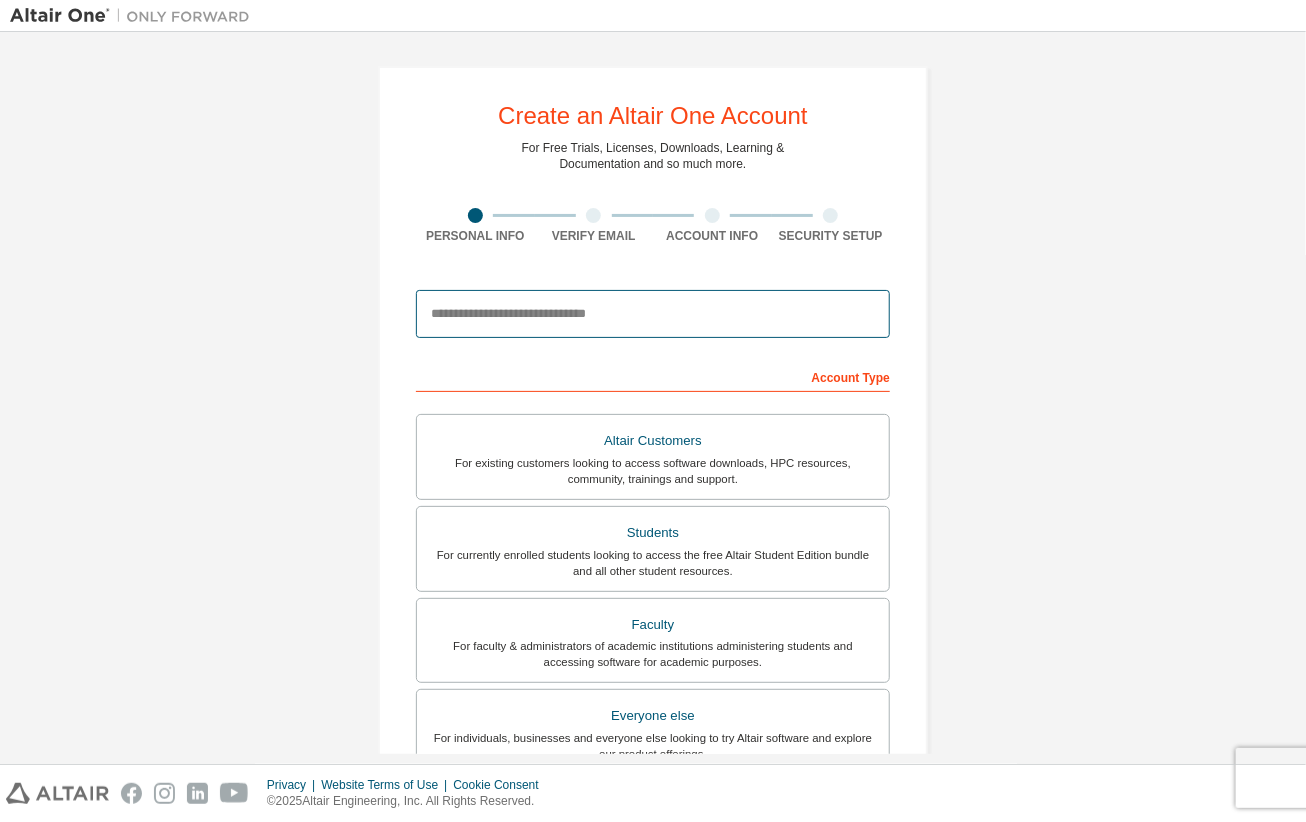 click at bounding box center (653, 314) 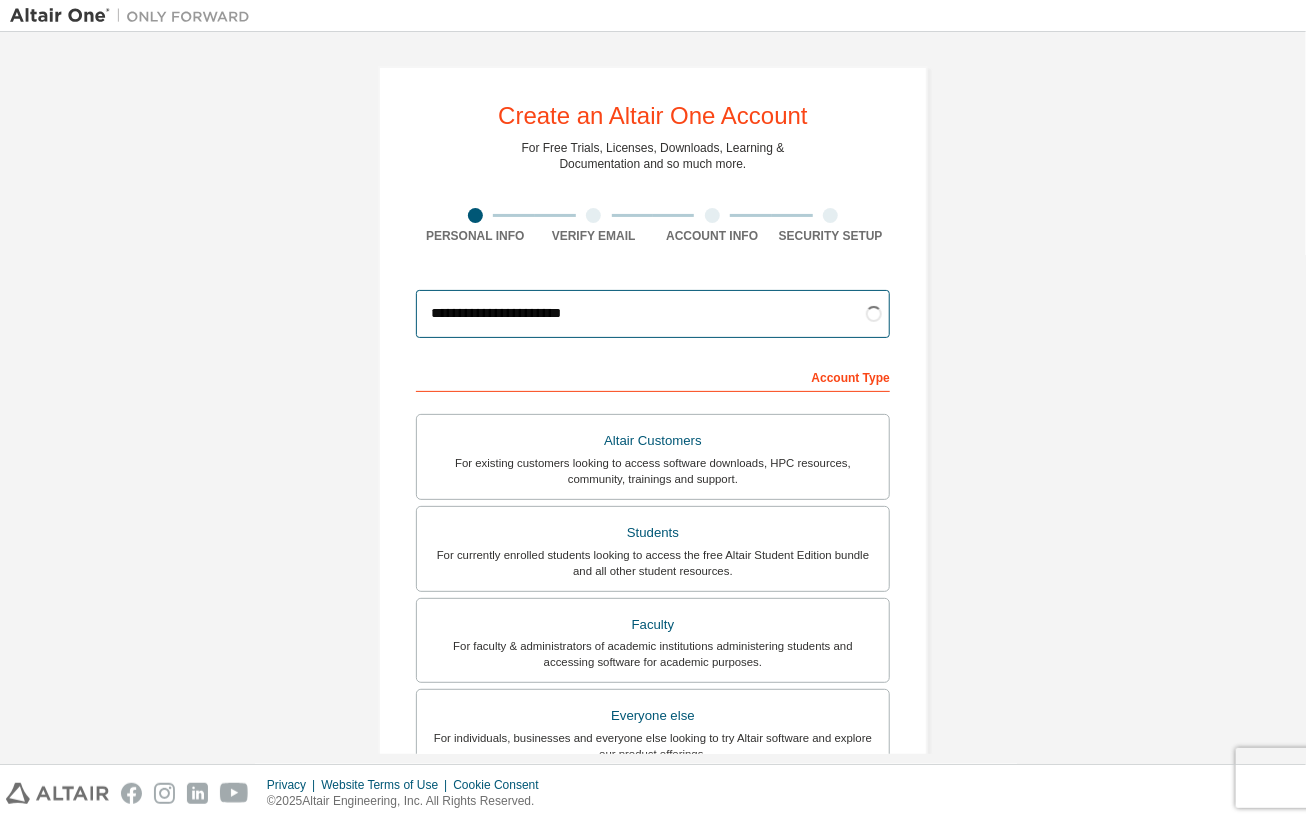 type on "**********" 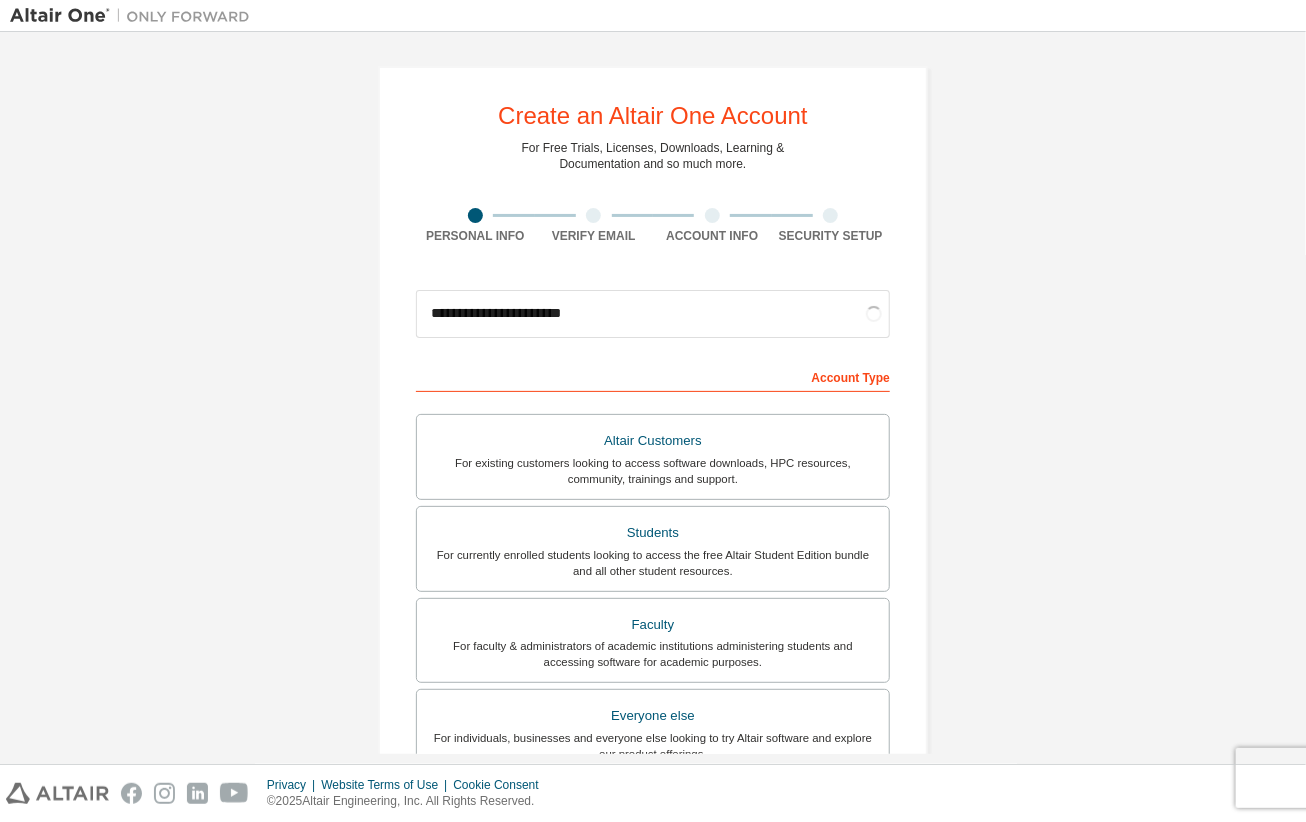 click on "**********" at bounding box center [653, 571] 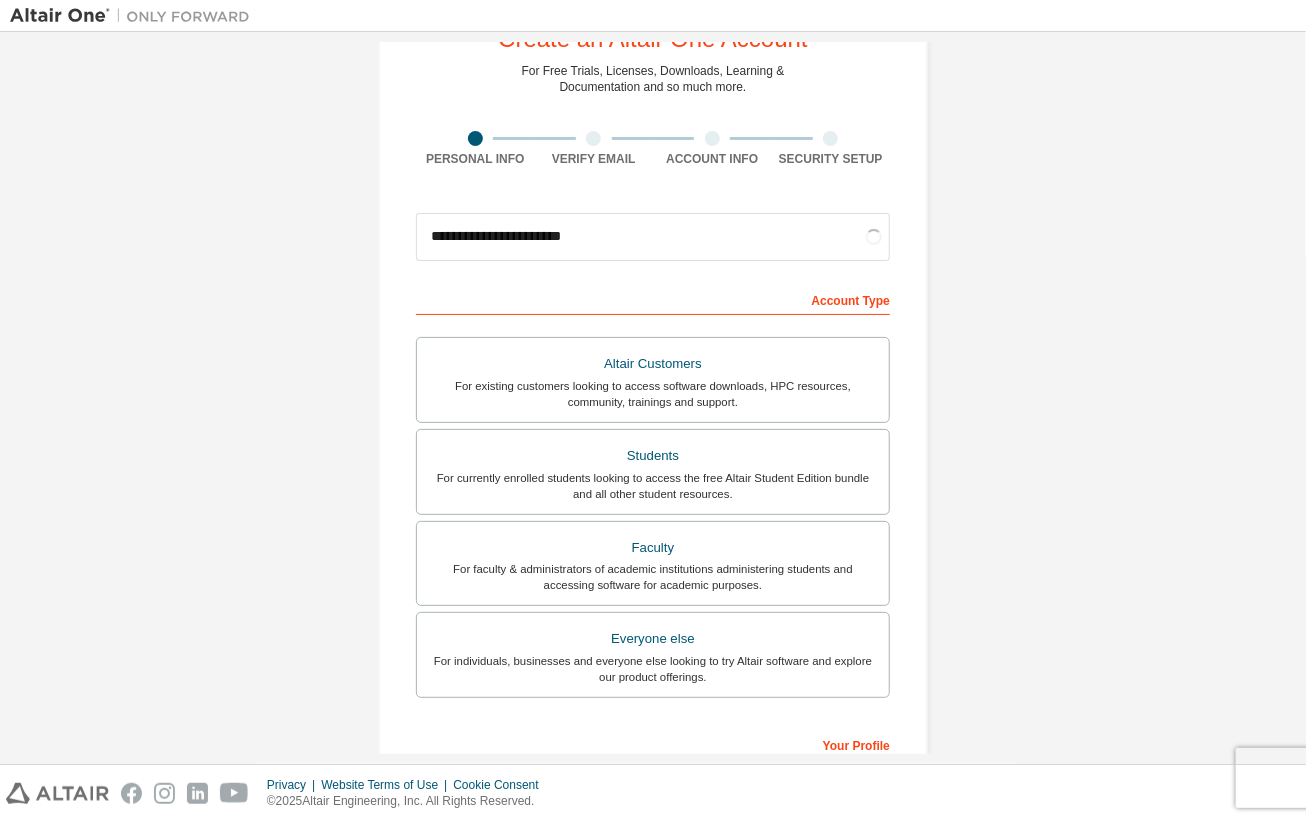 scroll, scrollTop: 200, scrollLeft: 0, axis: vertical 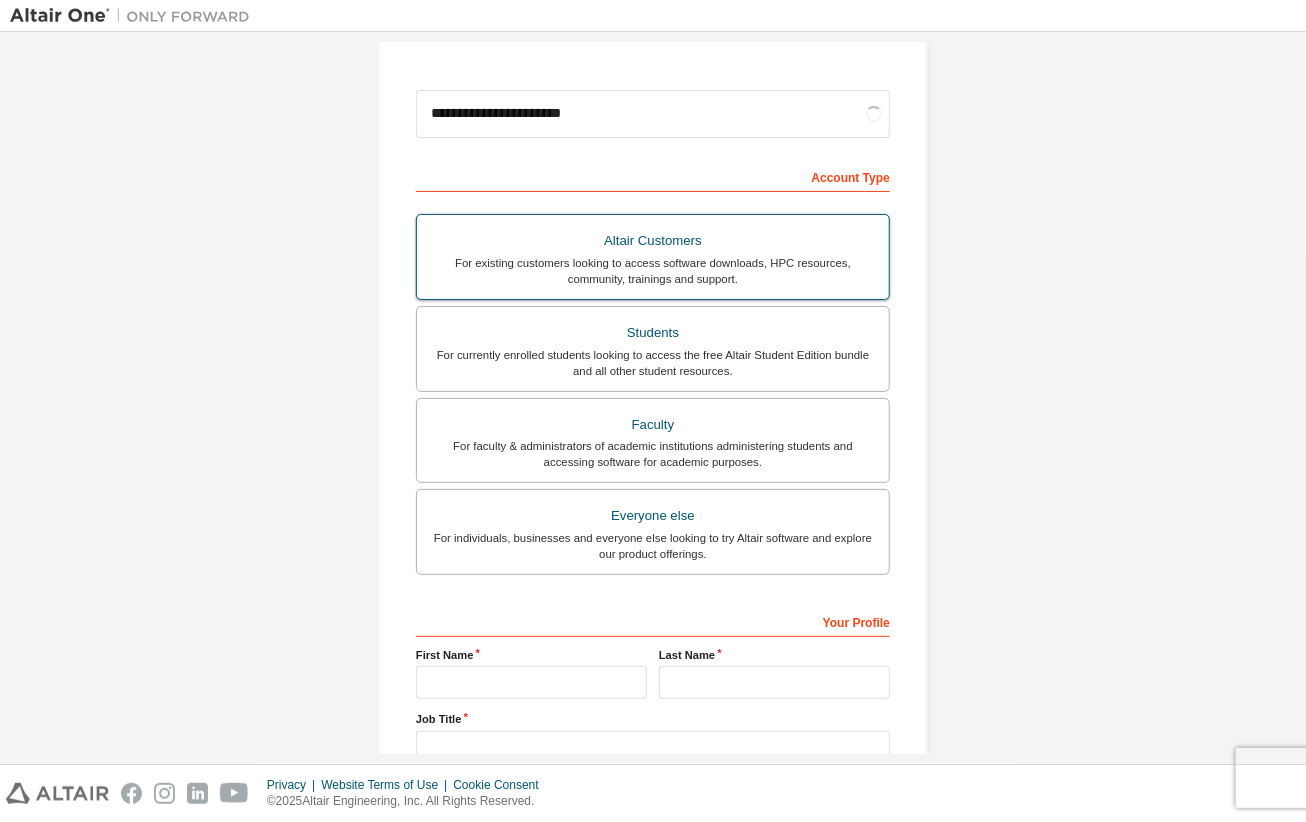 click on "For existing customers looking to access software downloads, HPC resources, community, trainings and support." at bounding box center (653, 271) 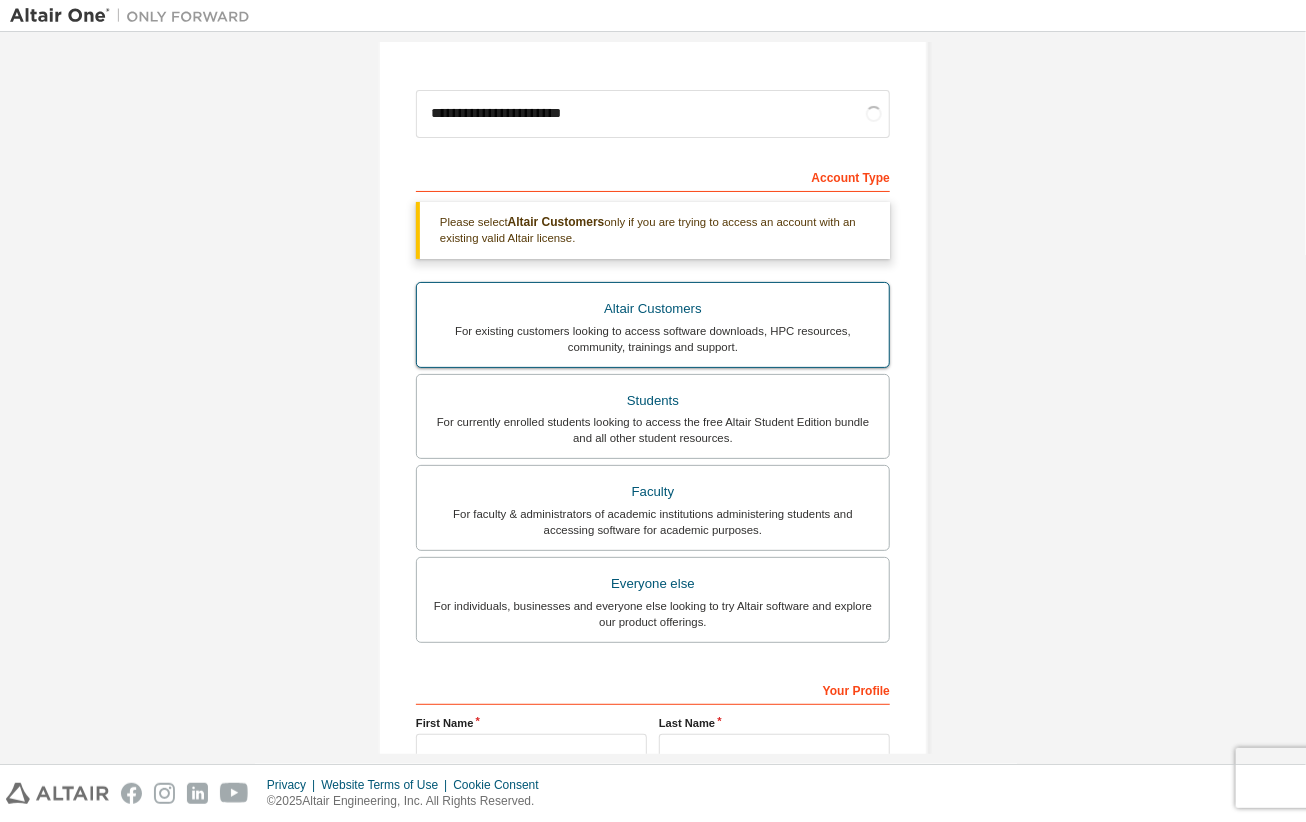 click on "For existing customers looking to access software downloads, HPC resources, community, trainings and support." at bounding box center (653, 339) 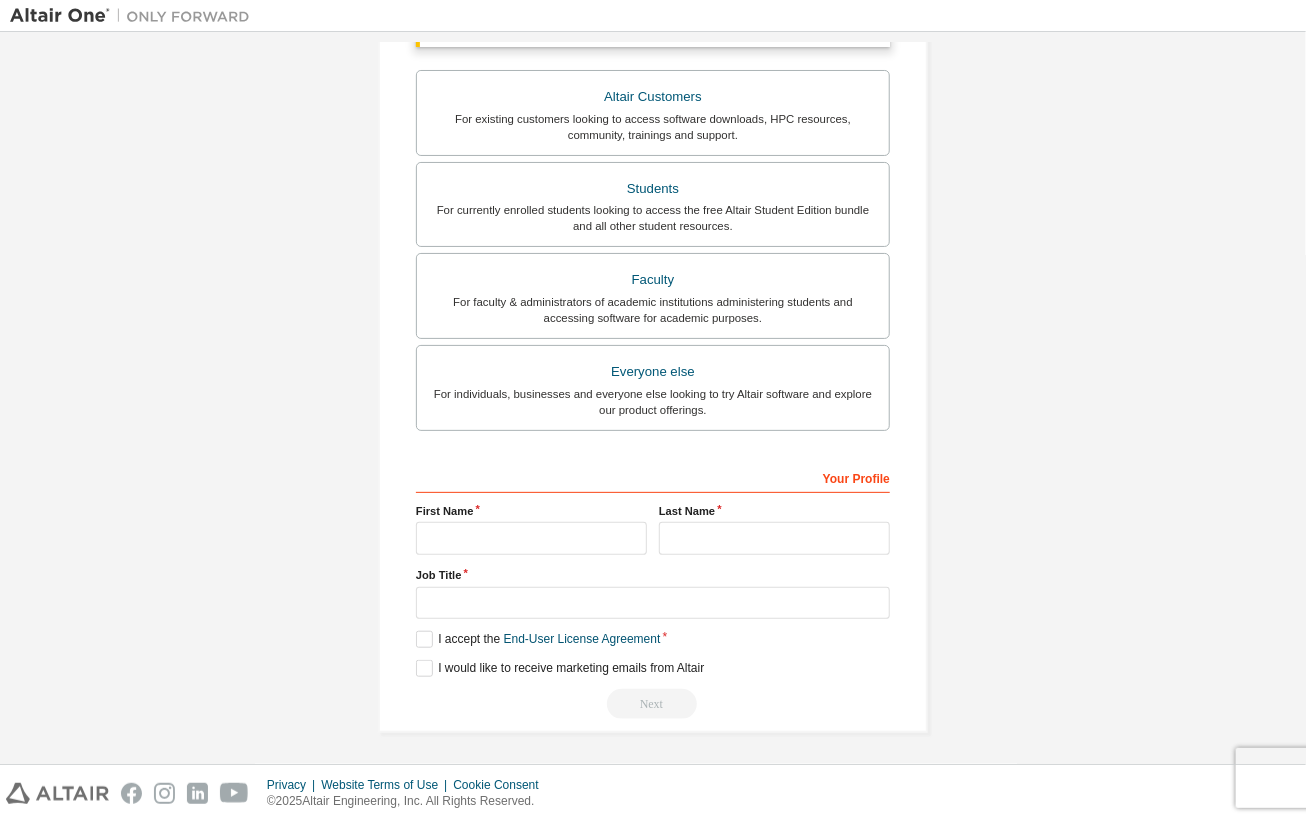 scroll, scrollTop: 407, scrollLeft: 0, axis: vertical 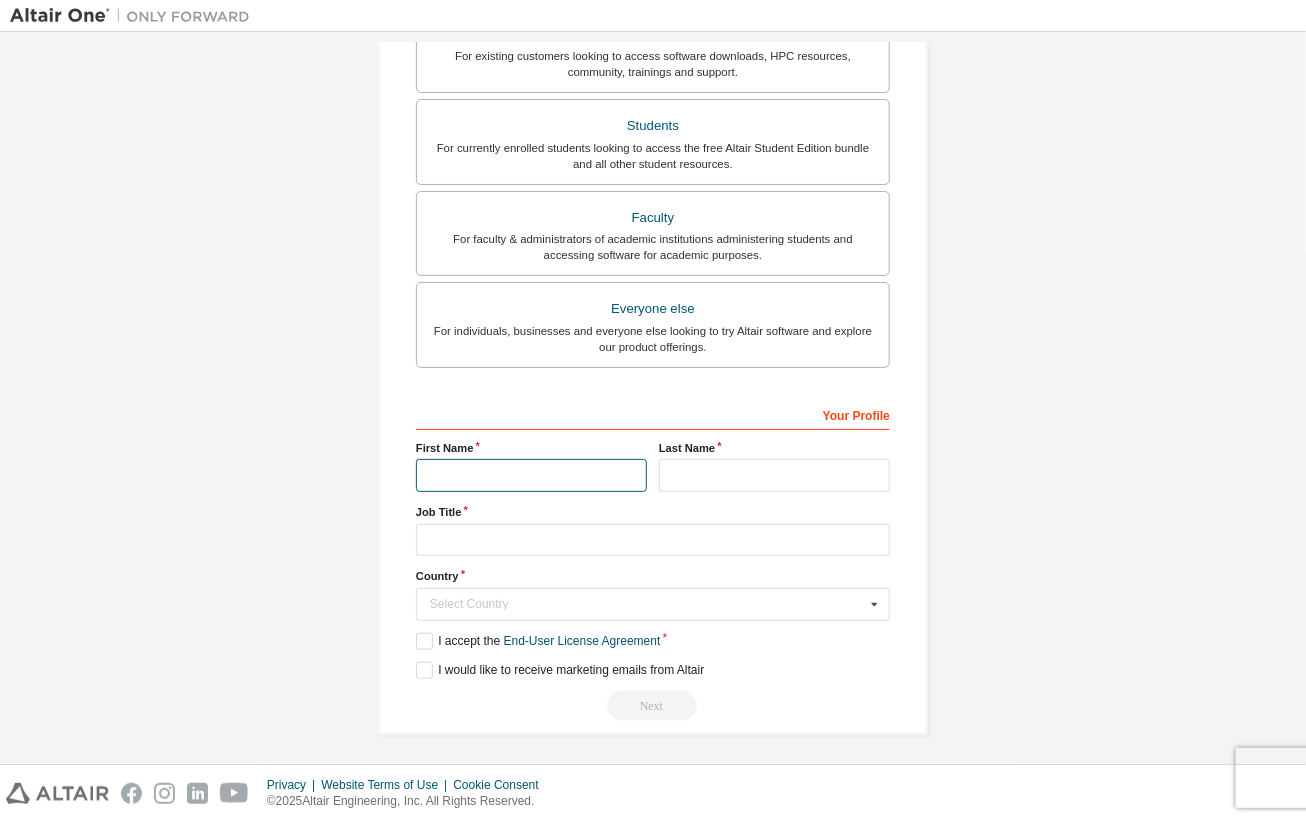 click at bounding box center [531, 475] 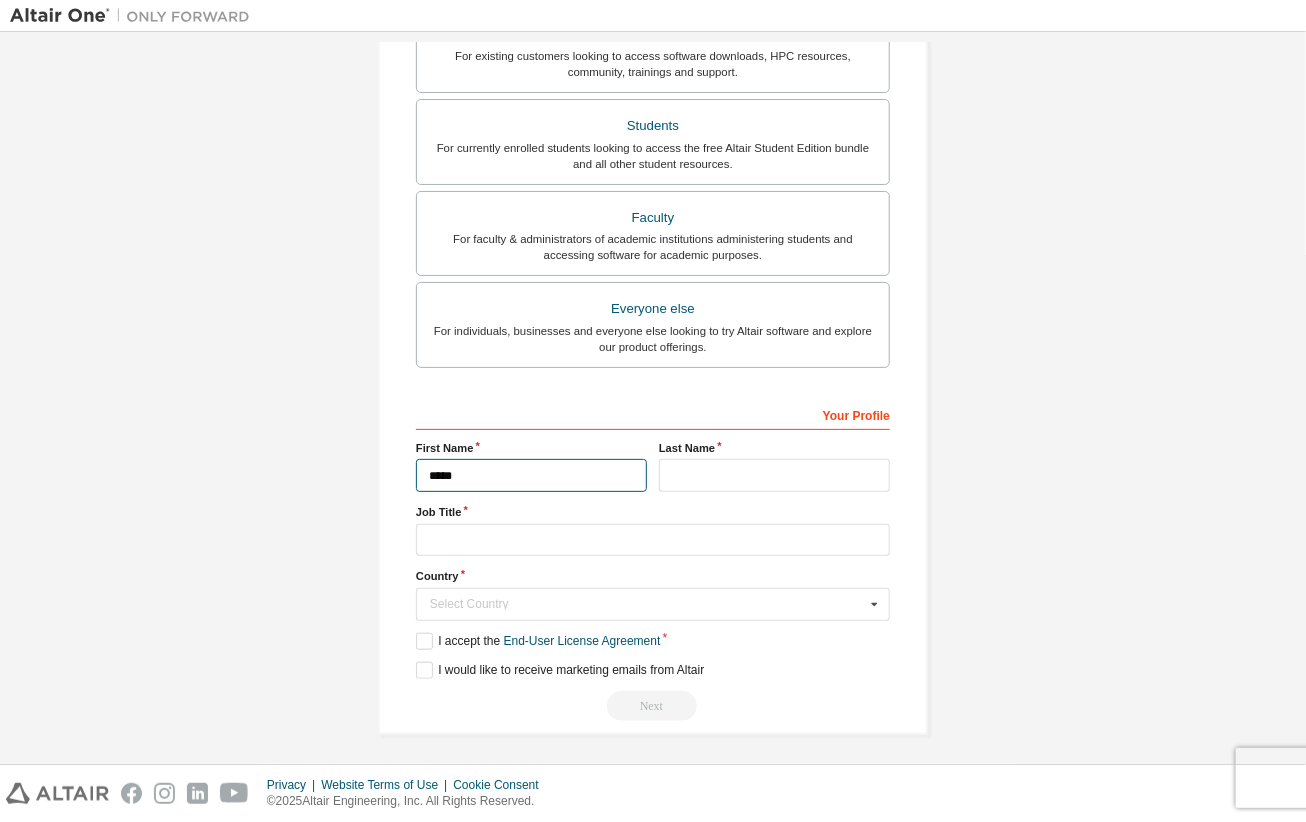 type on "*****" 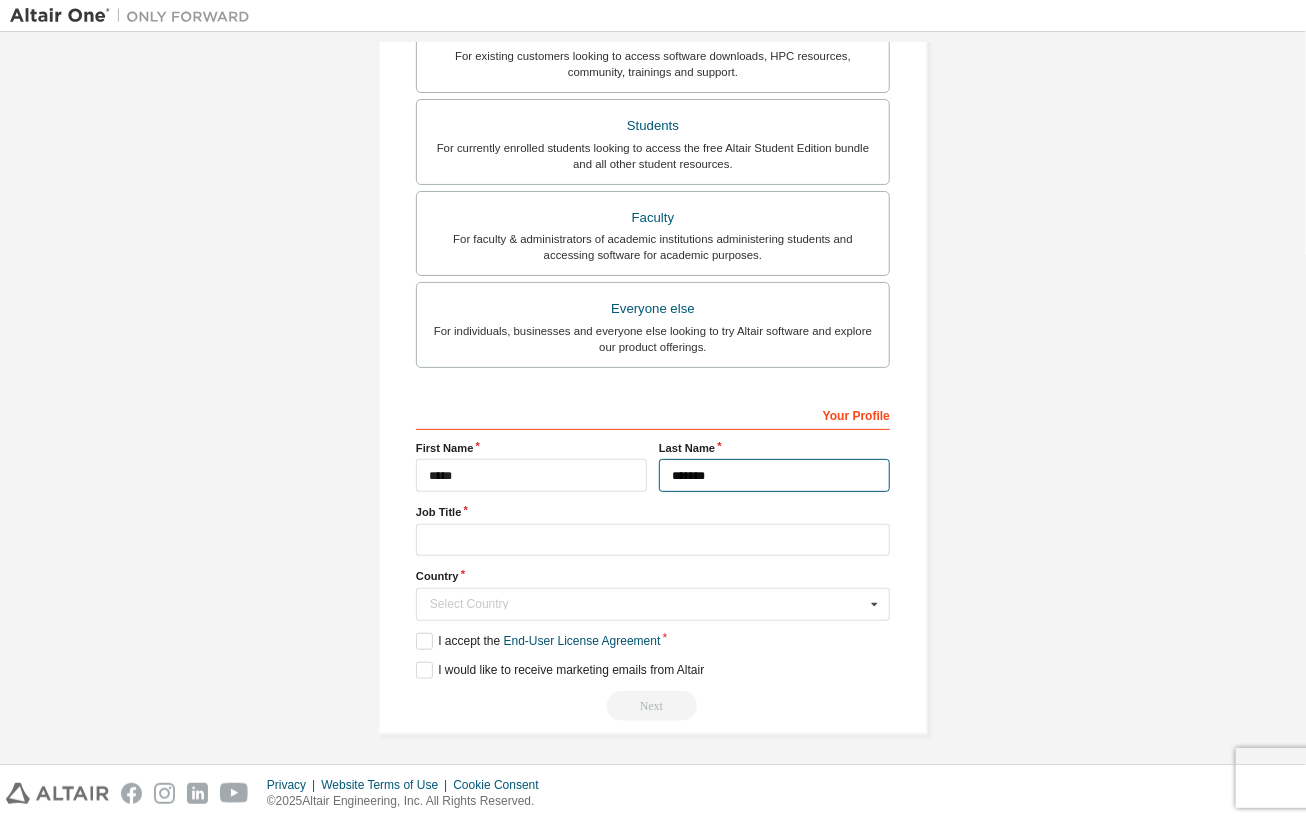 type on "*******" 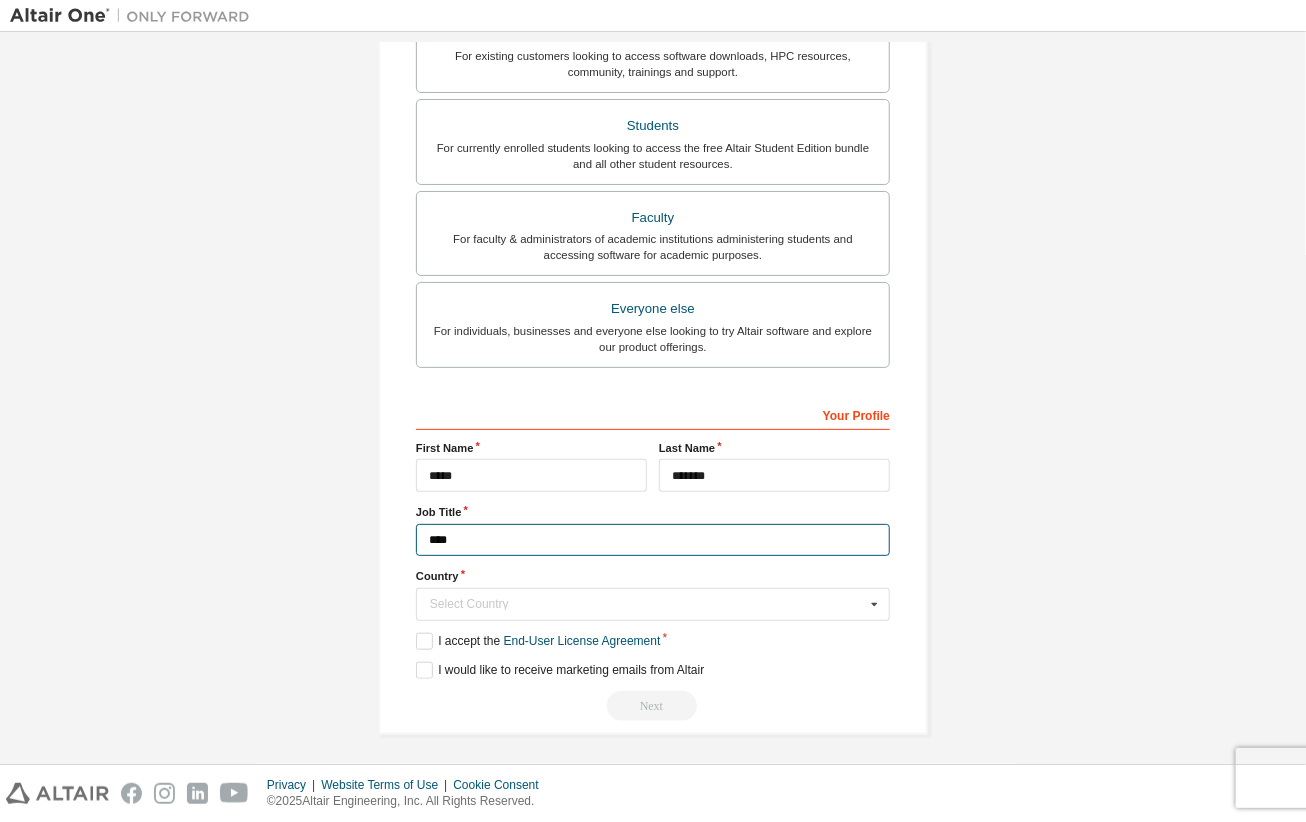 type on "**********" 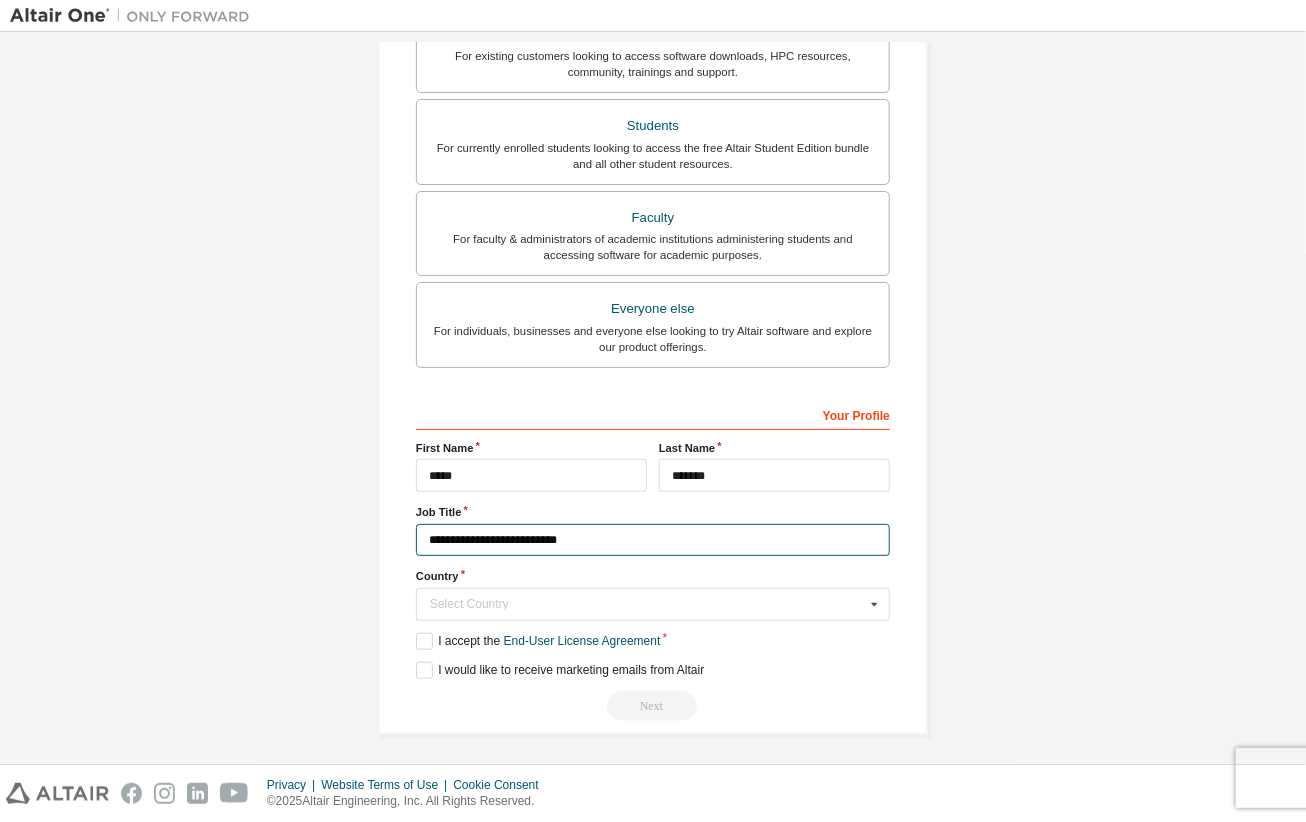 type 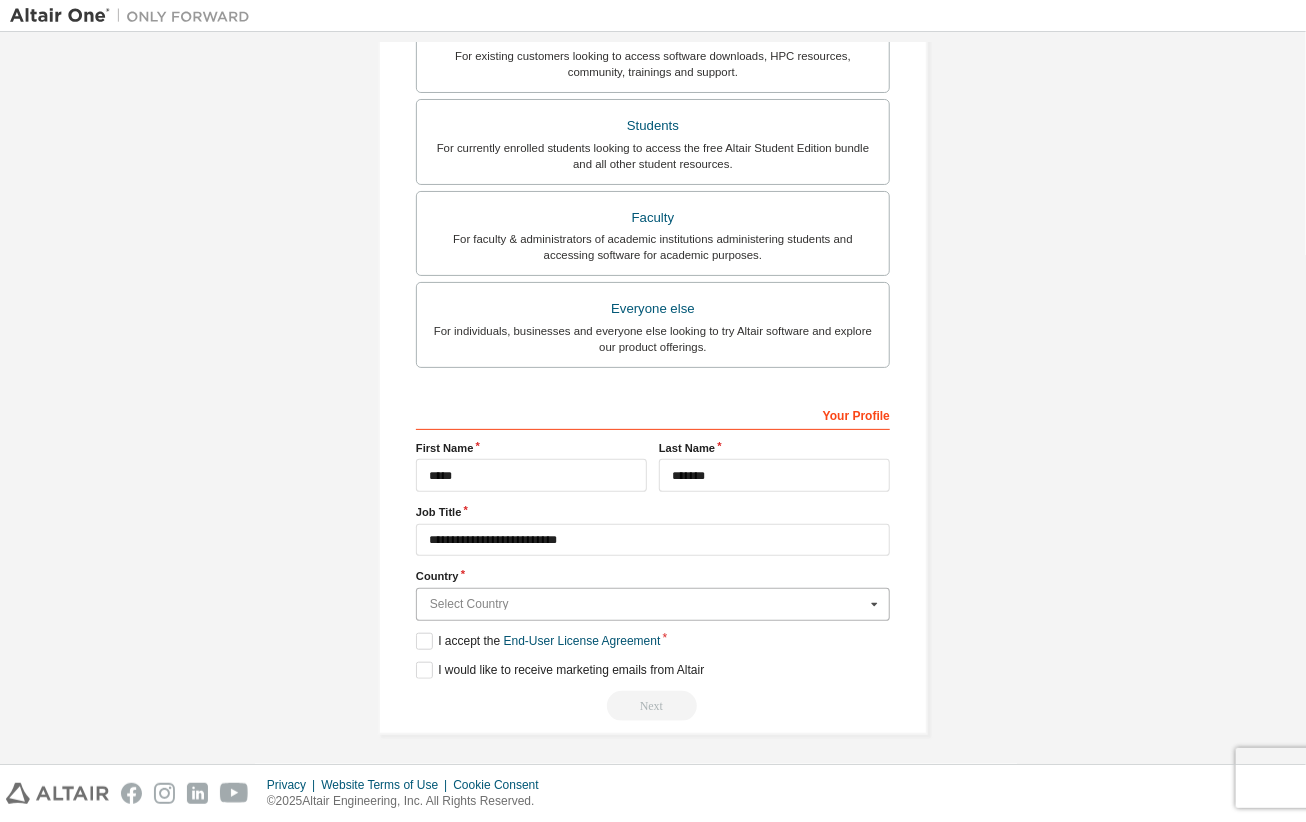 click at bounding box center (654, 604) 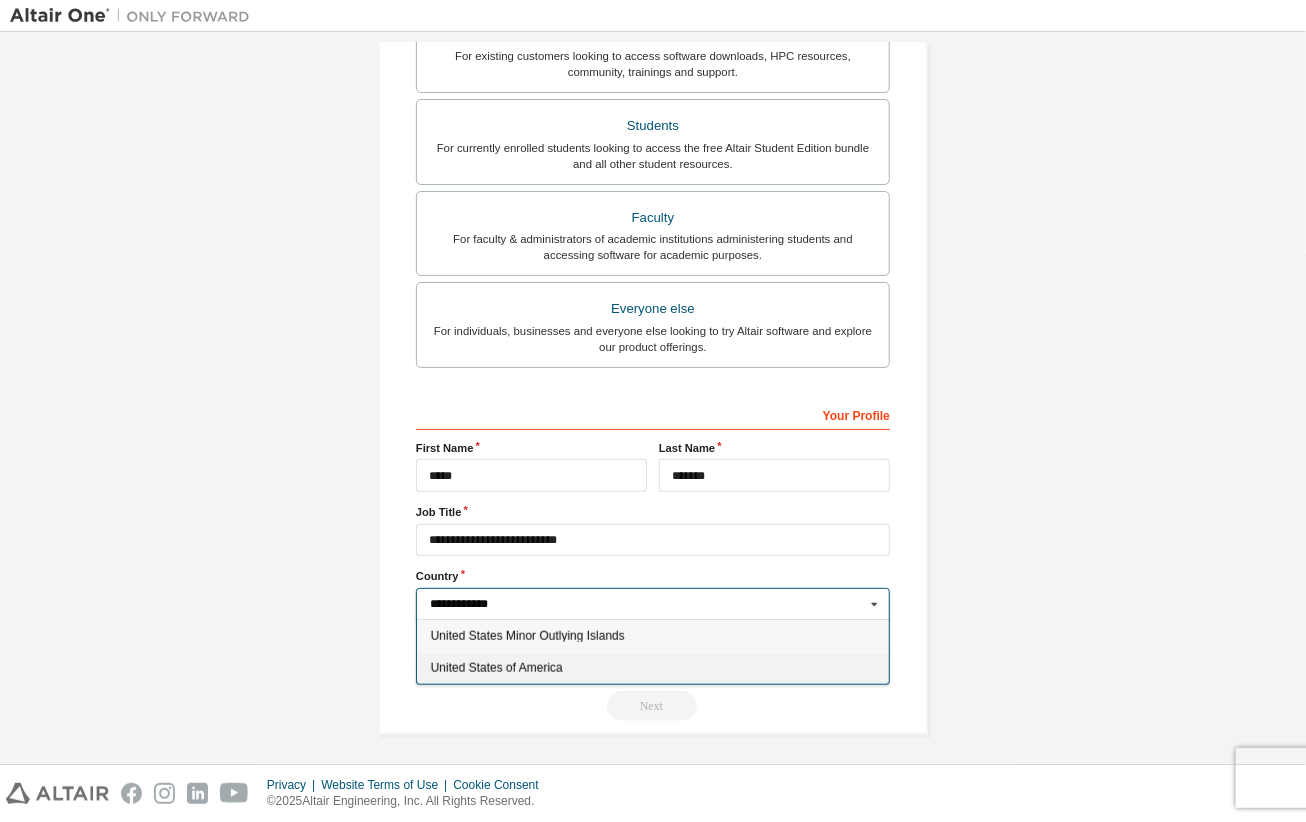 type on "**********" 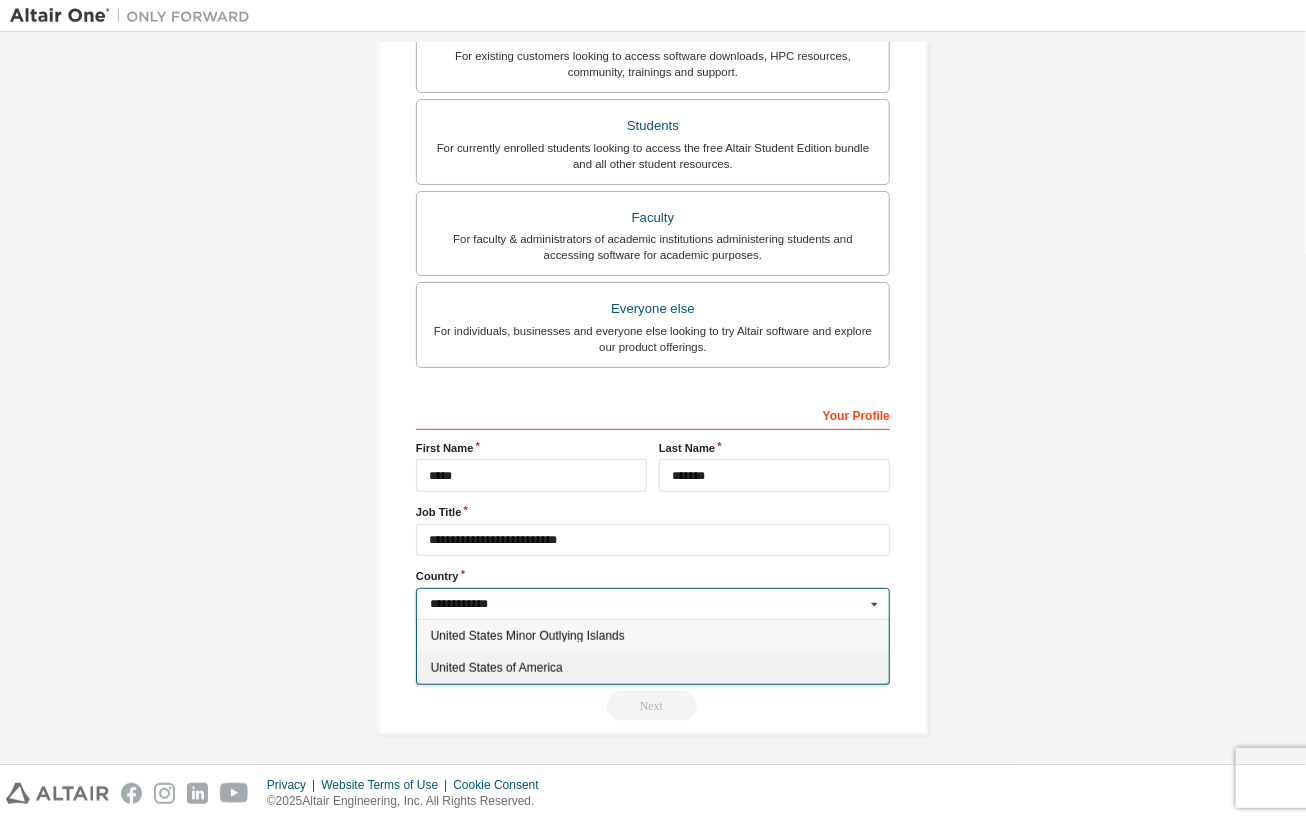 click on "United States of America" at bounding box center (653, 668) 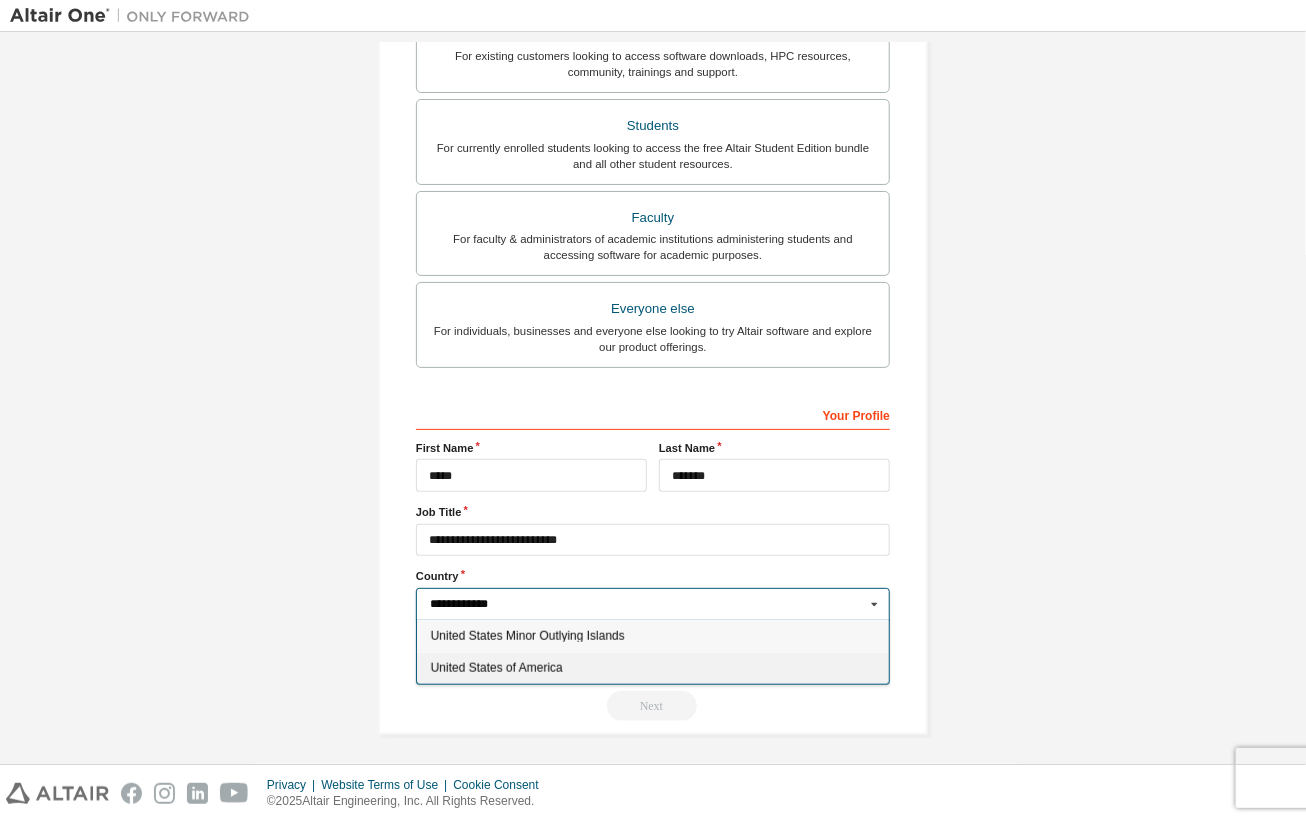 type on "***" 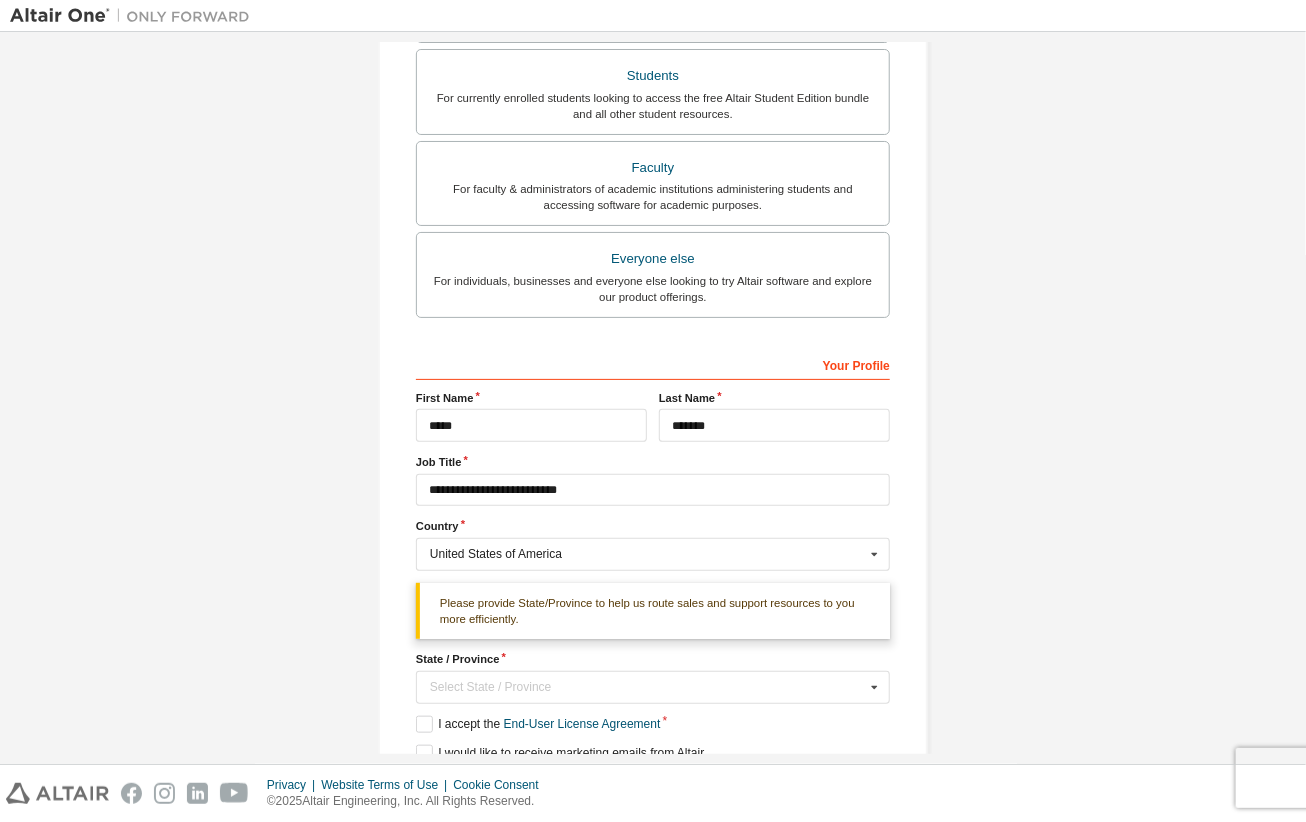 scroll, scrollTop: 540, scrollLeft: 0, axis: vertical 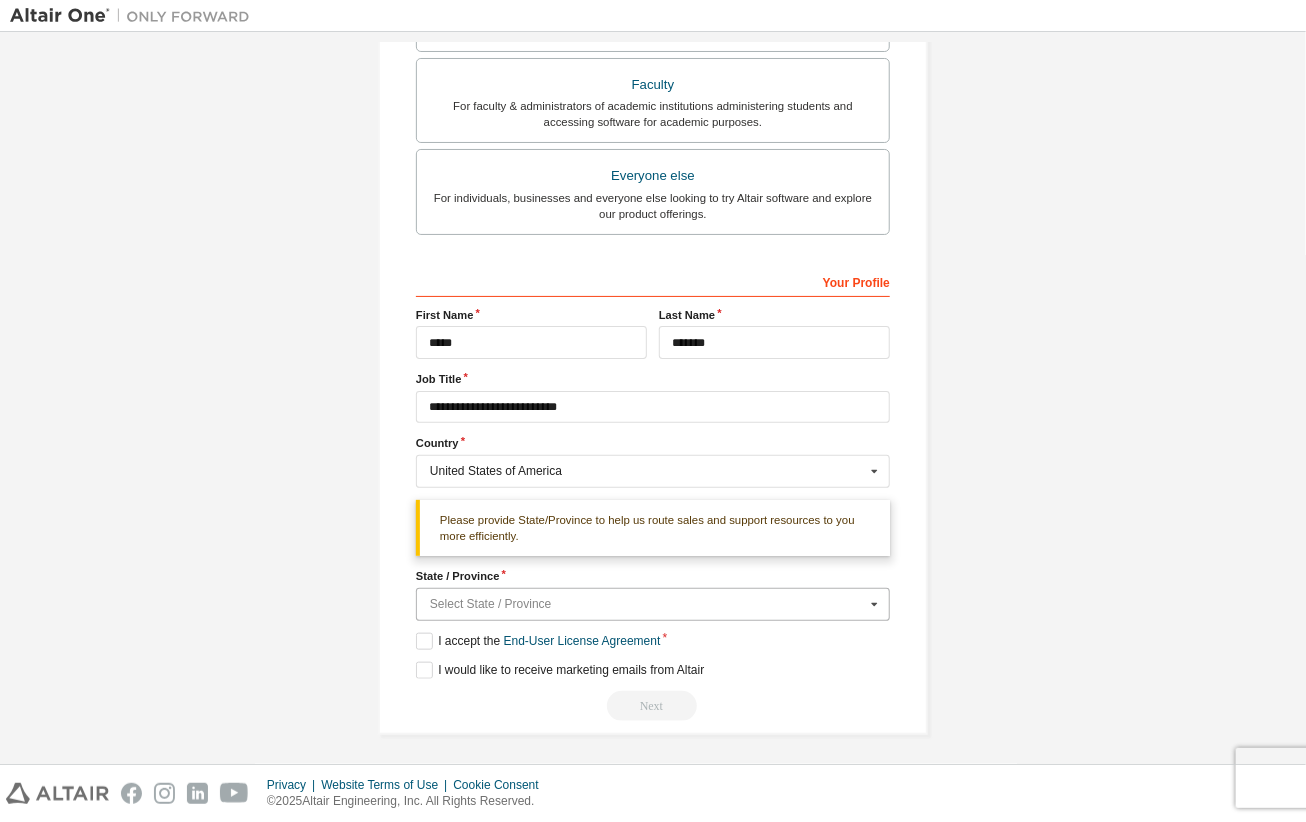click at bounding box center (654, 604) 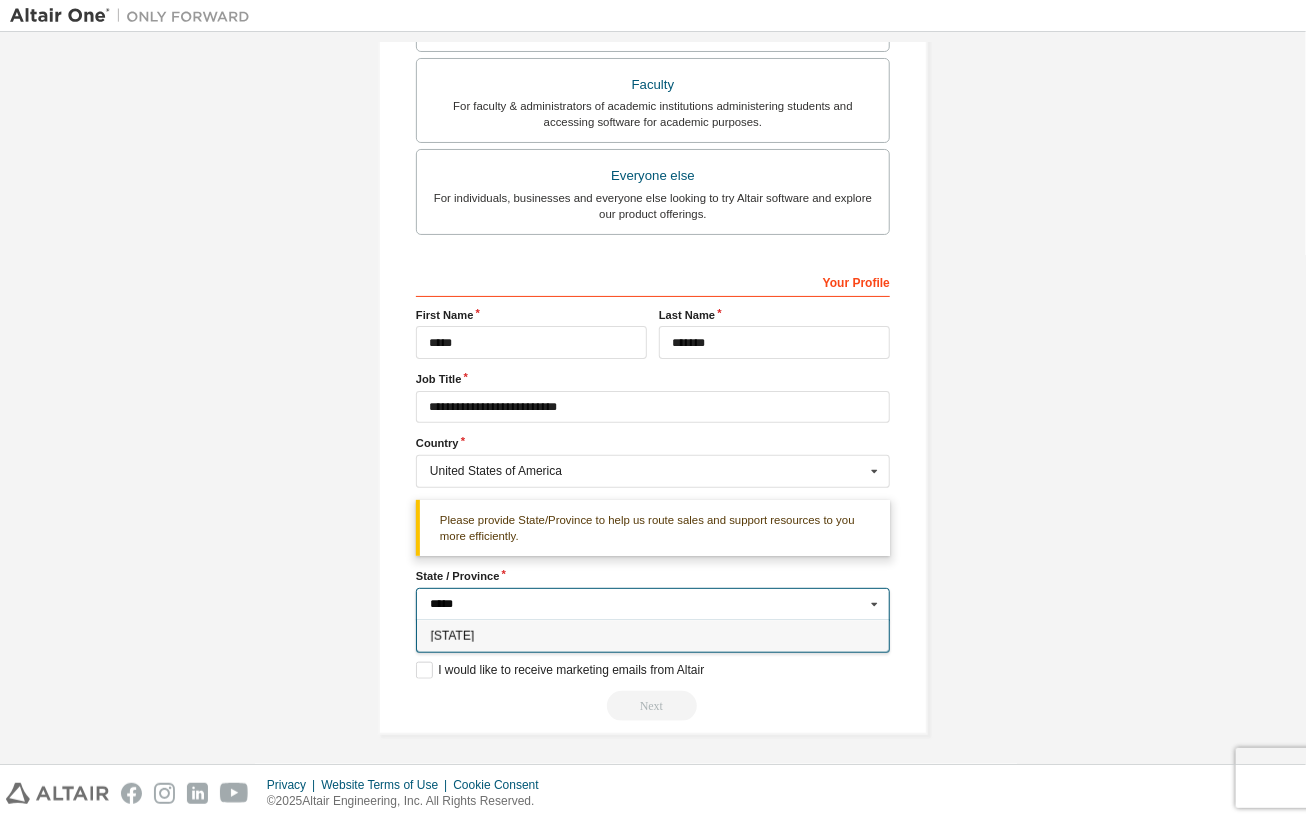 type on "*****" 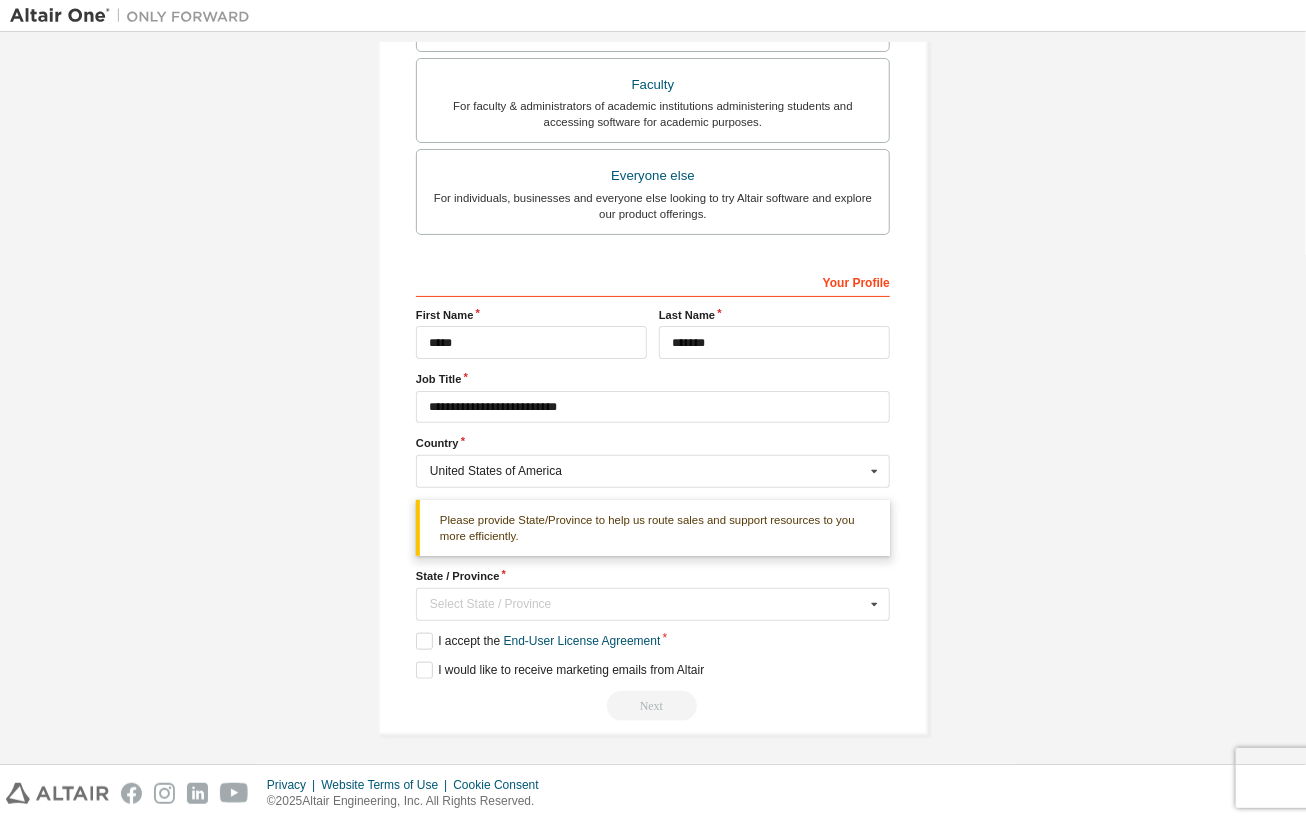 click on "**********" at bounding box center [653, 493] 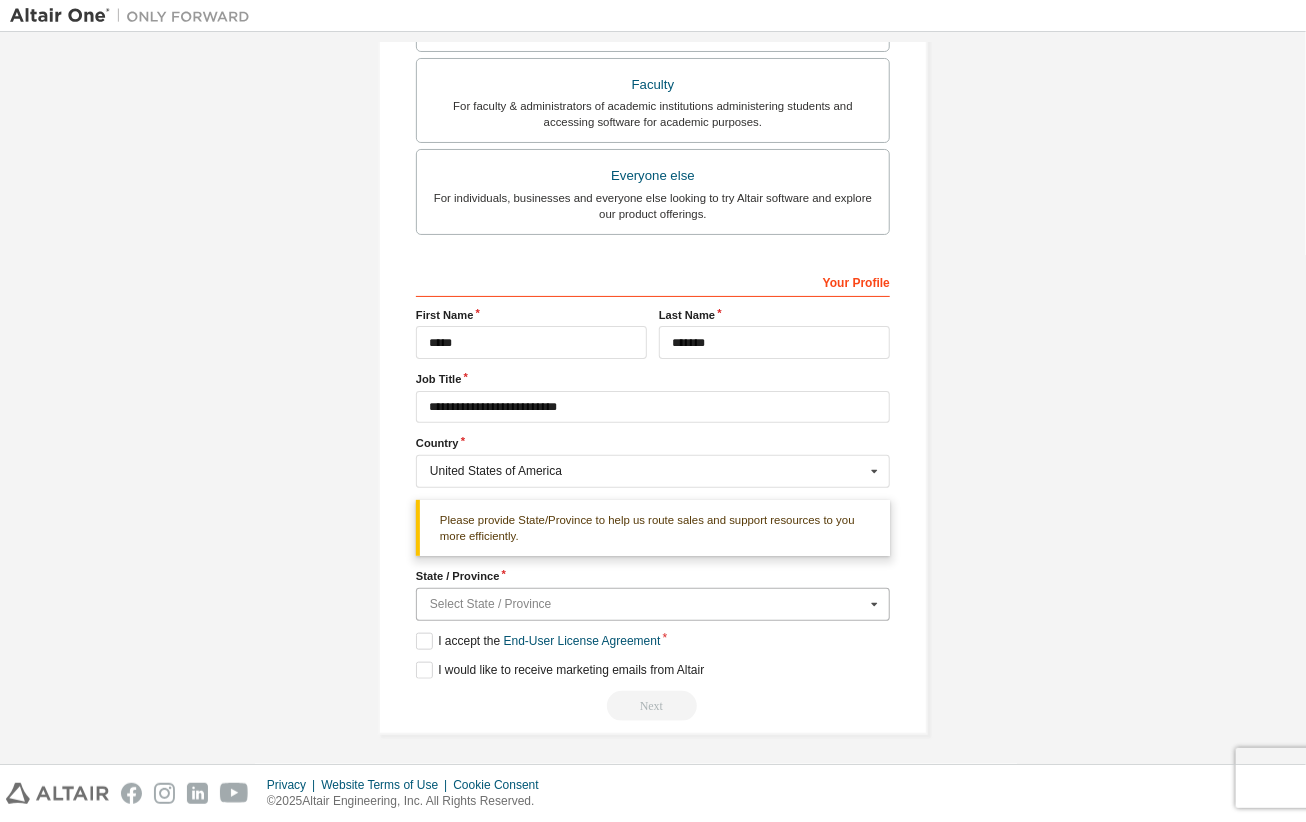 click at bounding box center (654, 604) 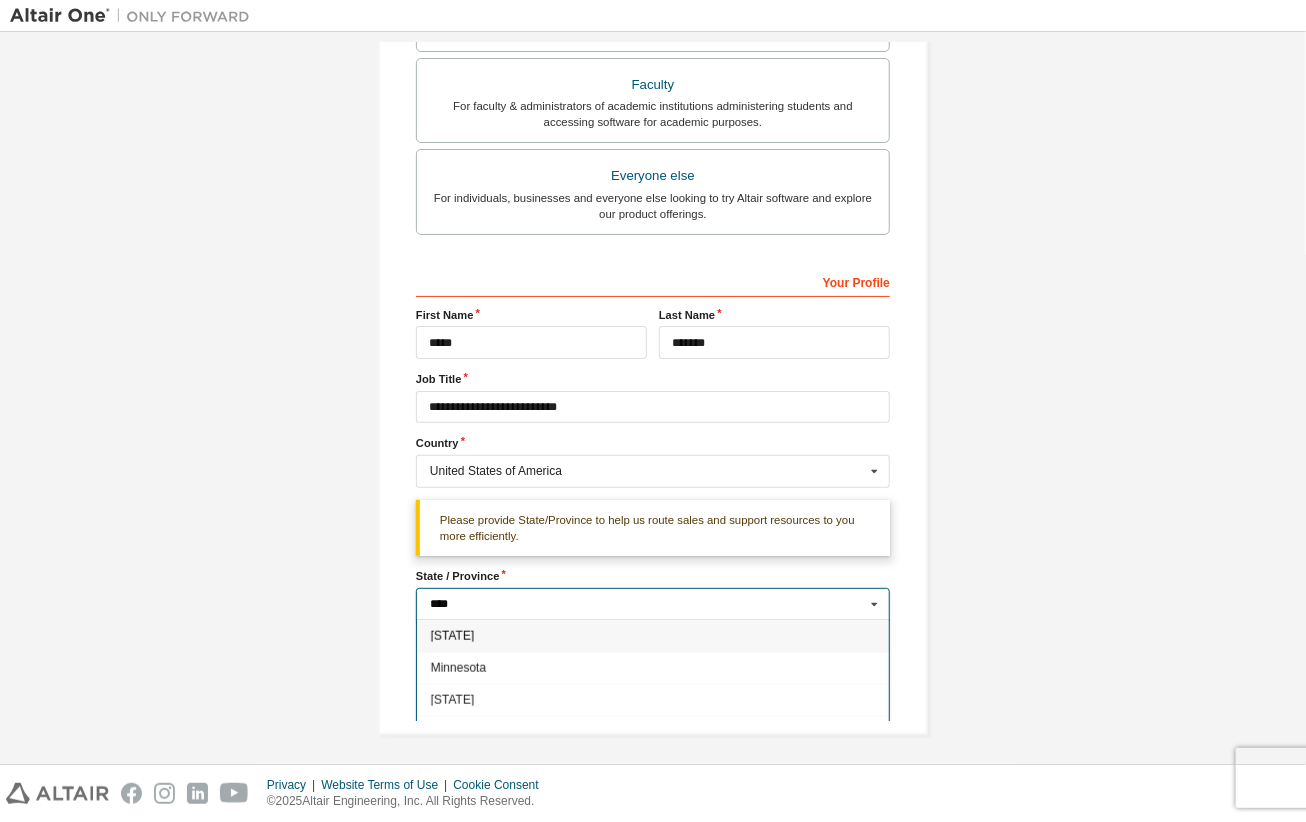 type on "*****" 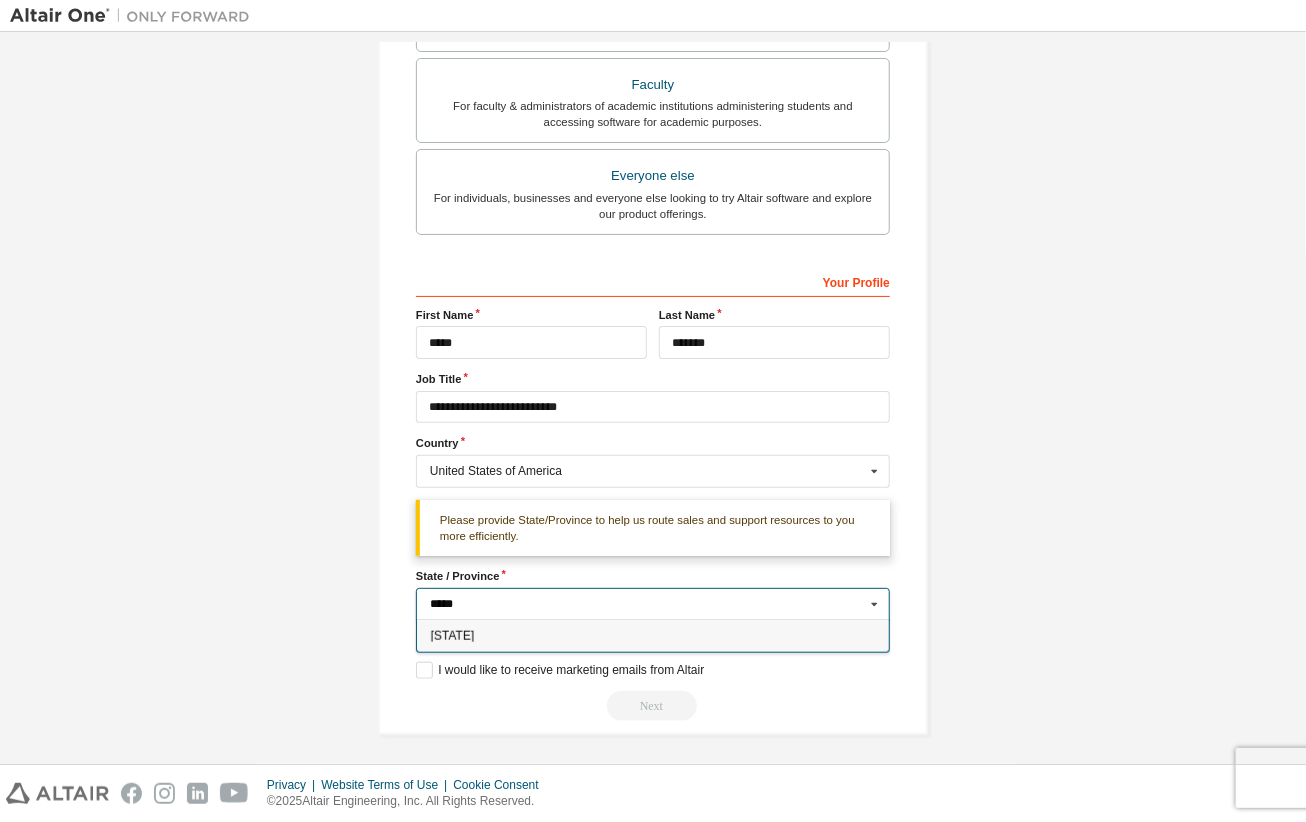 type on "**" 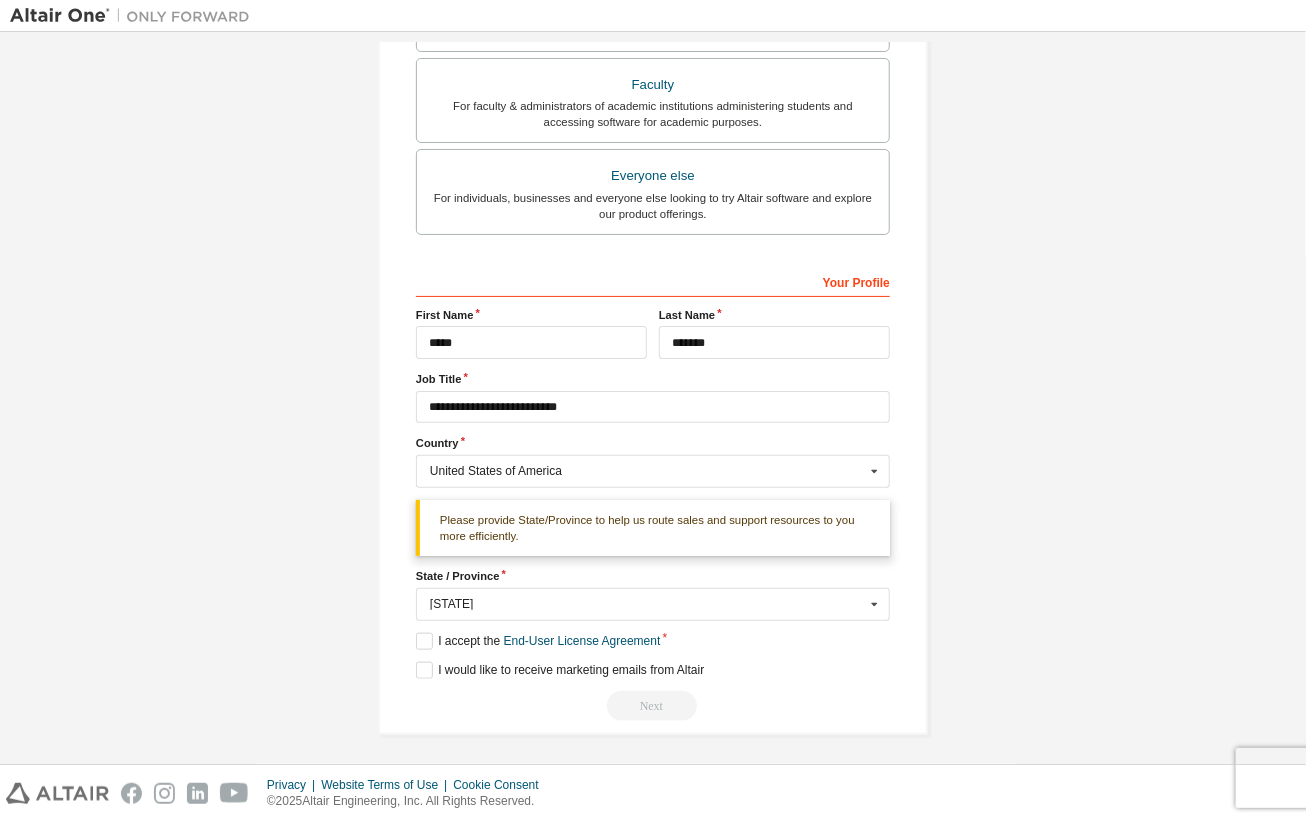 click on "**********" at bounding box center (653, 130) 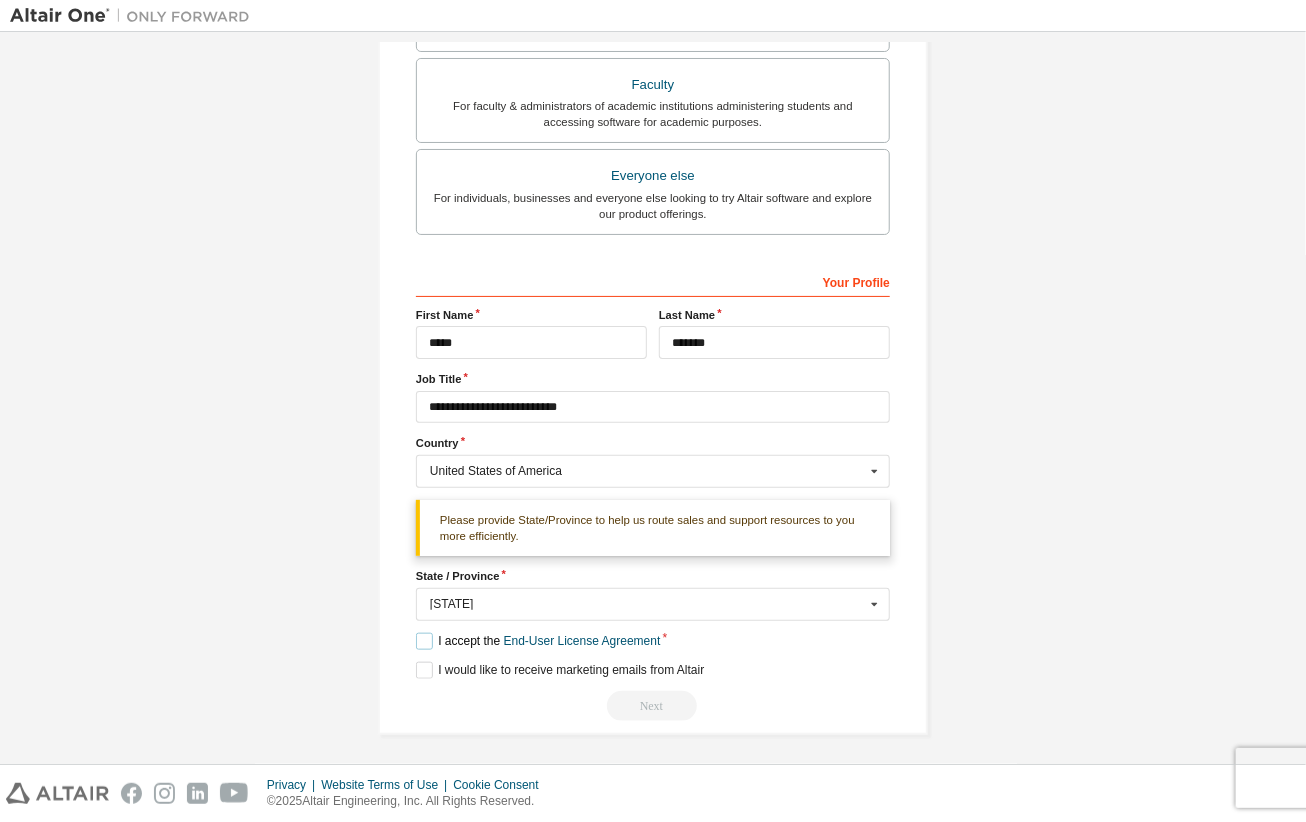 click on "I accept the    End-User License Agreement" at bounding box center [538, 641] 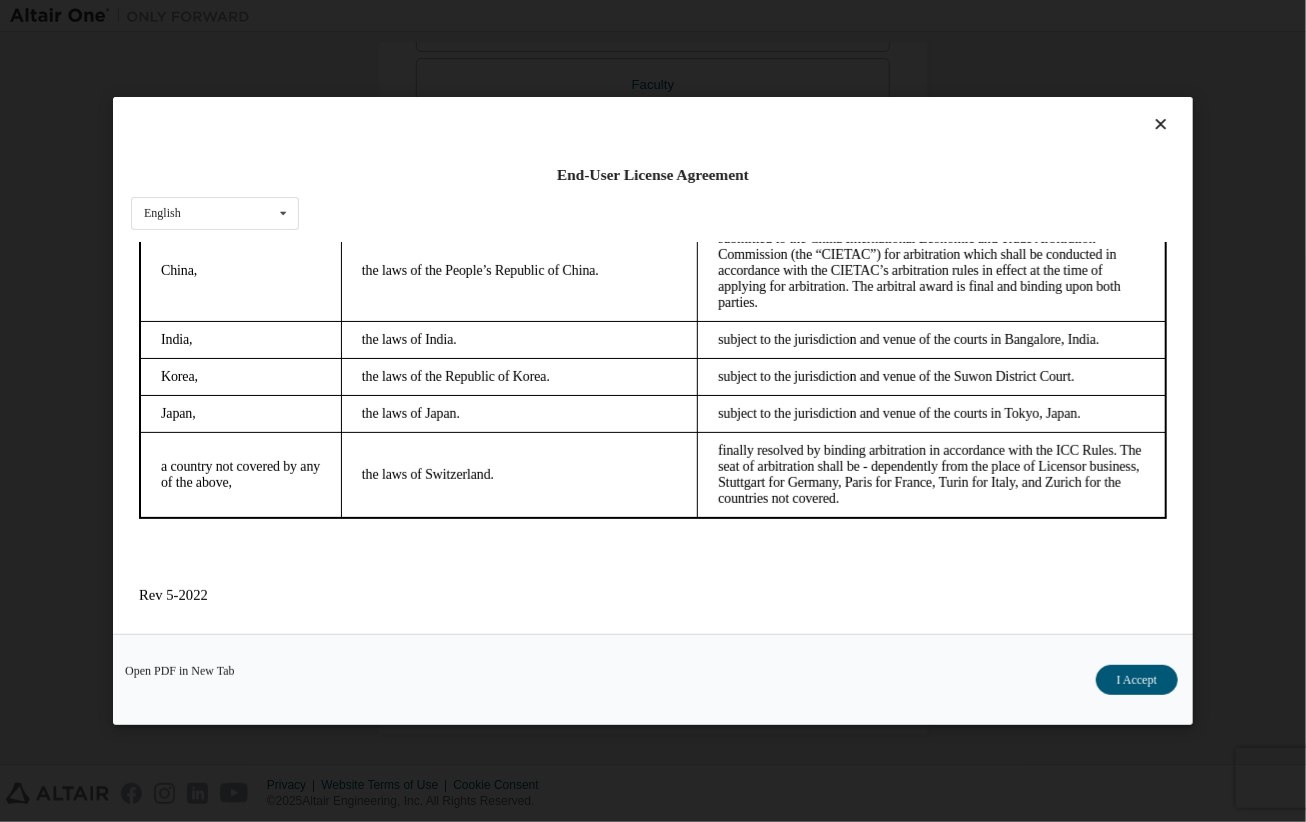 scroll, scrollTop: 5573, scrollLeft: 0, axis: vertical 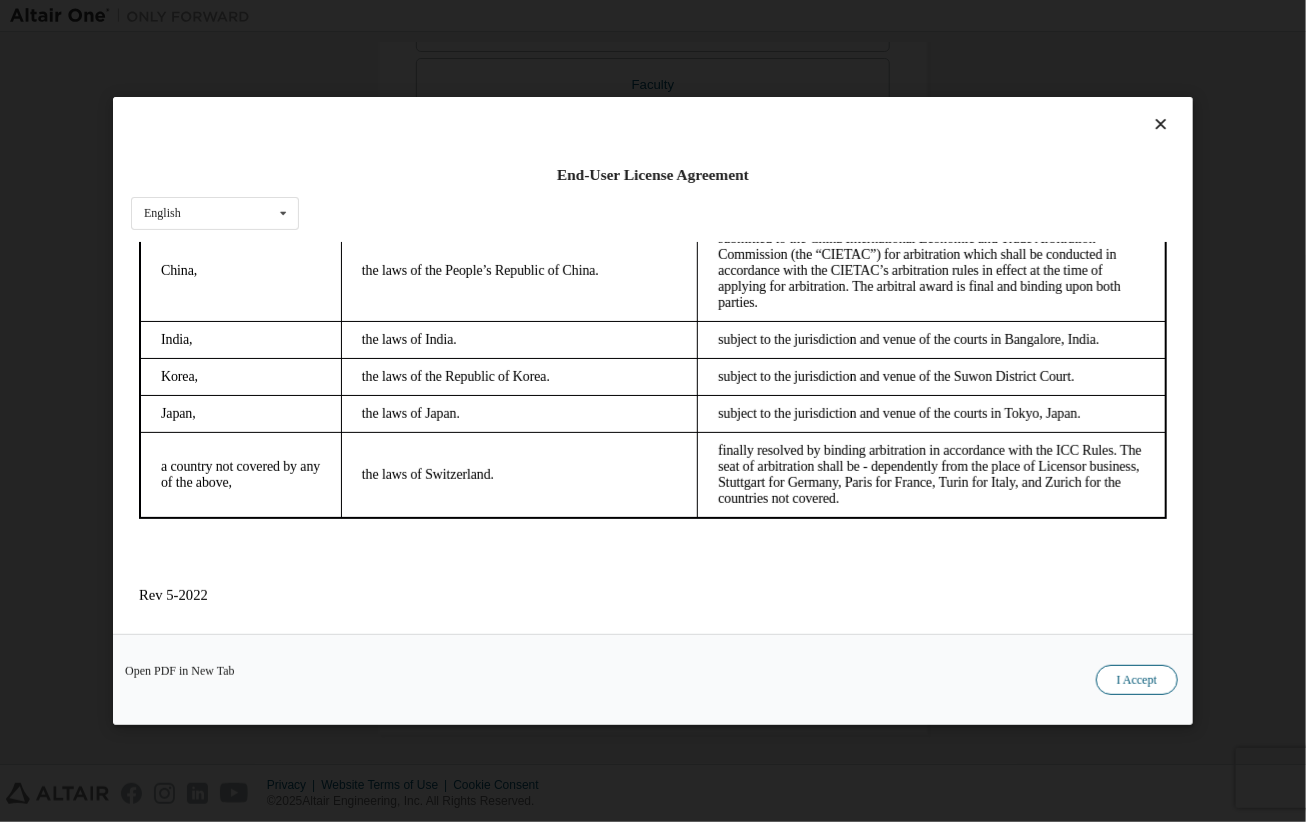 click on "I Accept" at bounding box center (1137, 680) 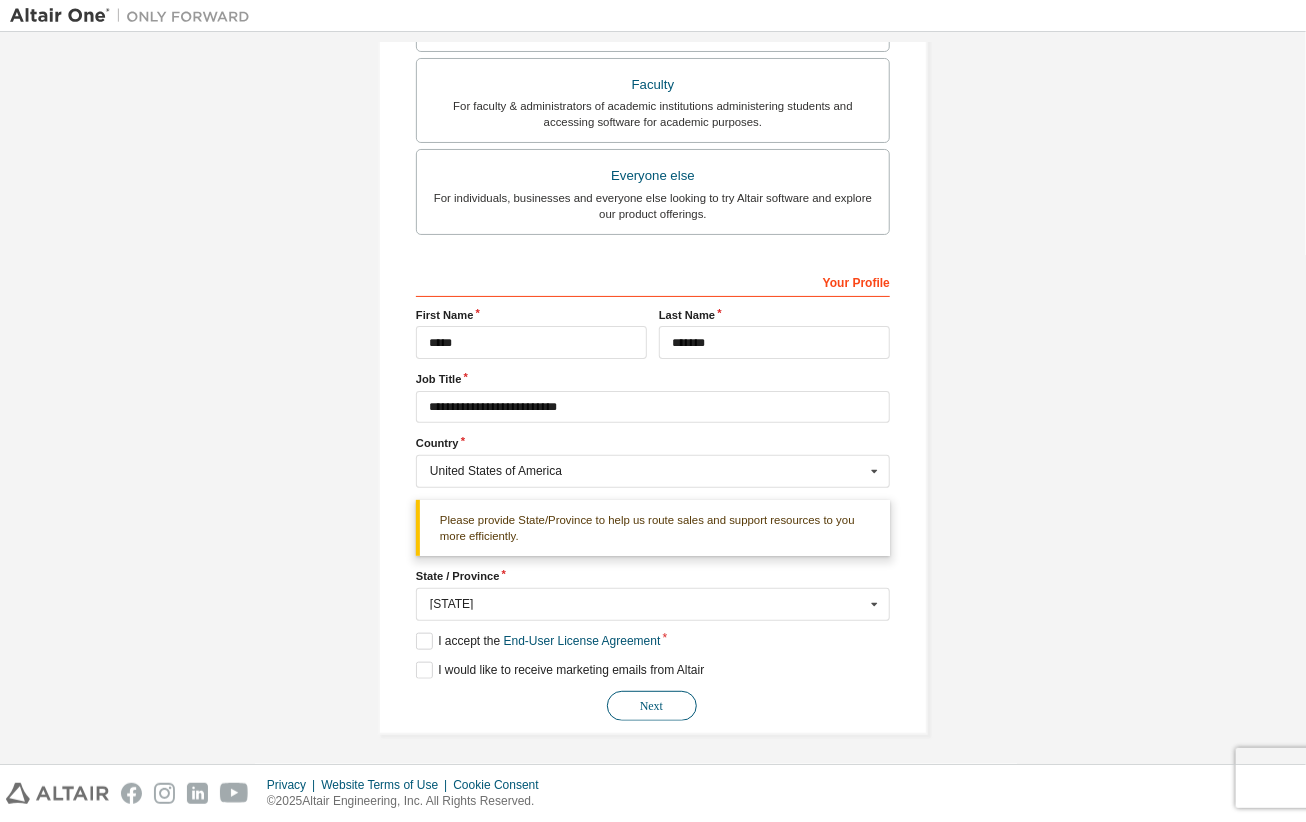 click on "Next" at bounding box center [652, 706] 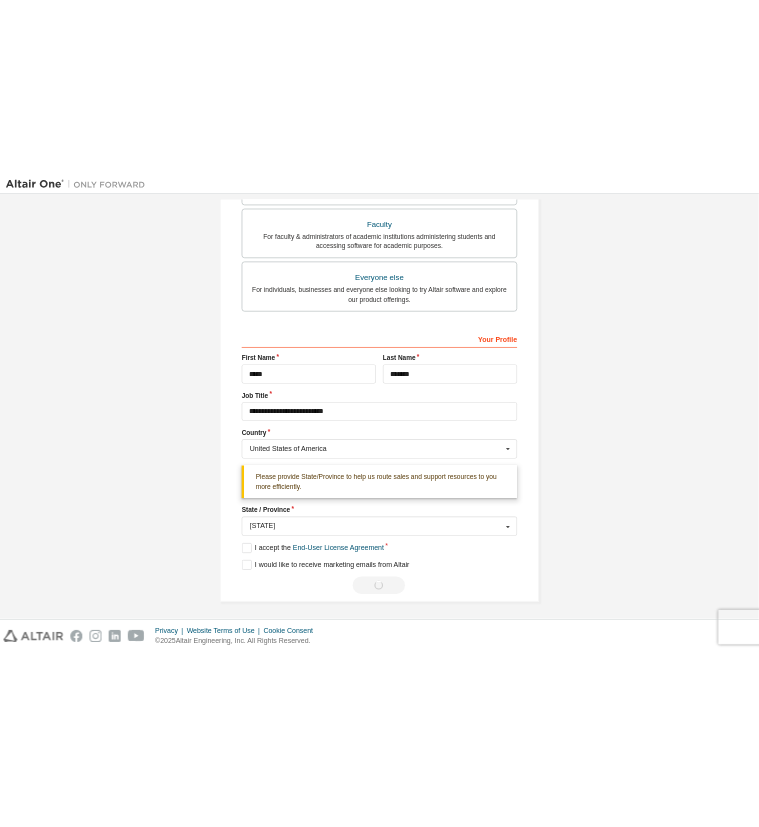 scroll, scrollTop: 0, scrollLeft: 0, axis: both 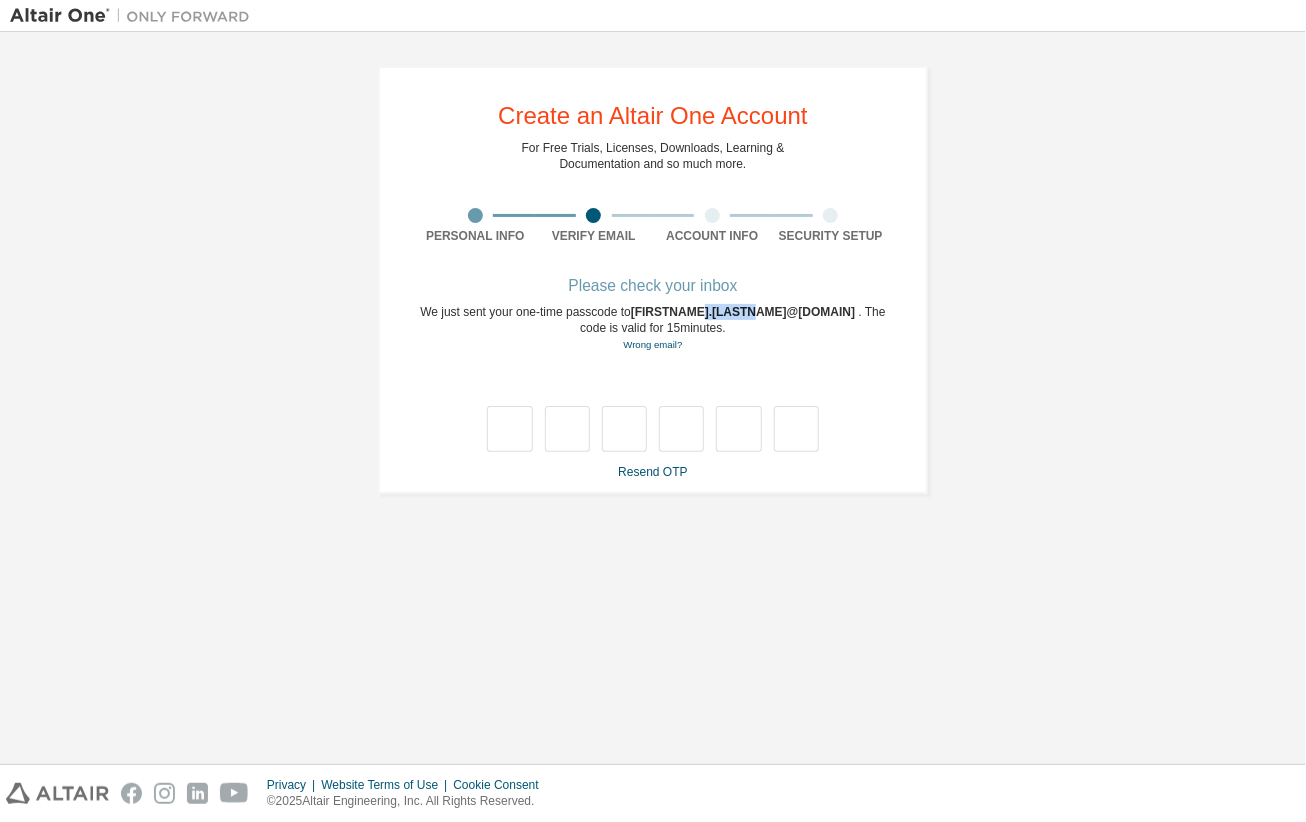 drag, startPoint x: 694, startPoint y: 315, endPoint x: 755, endPoint y: 305, distance: 61.81424 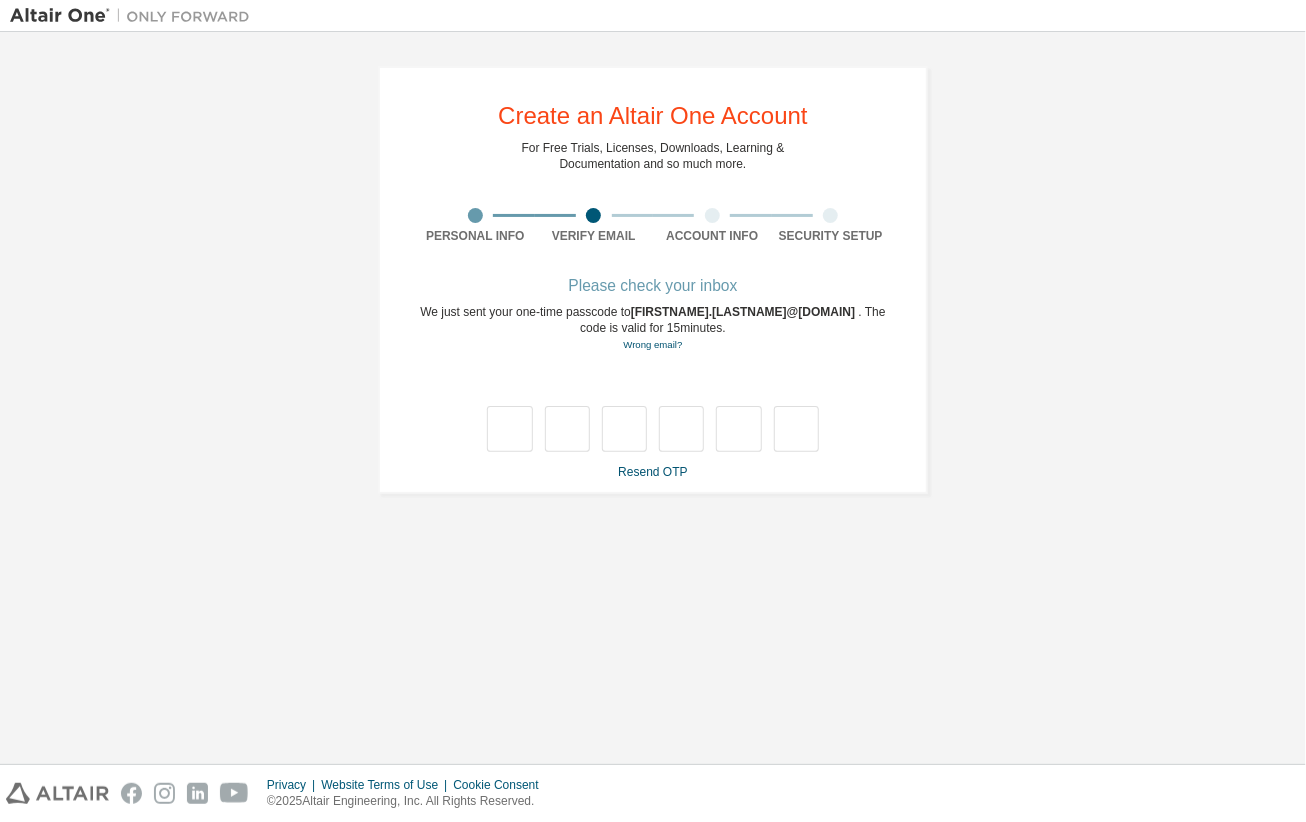 drag, startPoint x: 755, startPoint y: 305, endPoint x: 773, endPoint y: 343, distance: 42.047592 